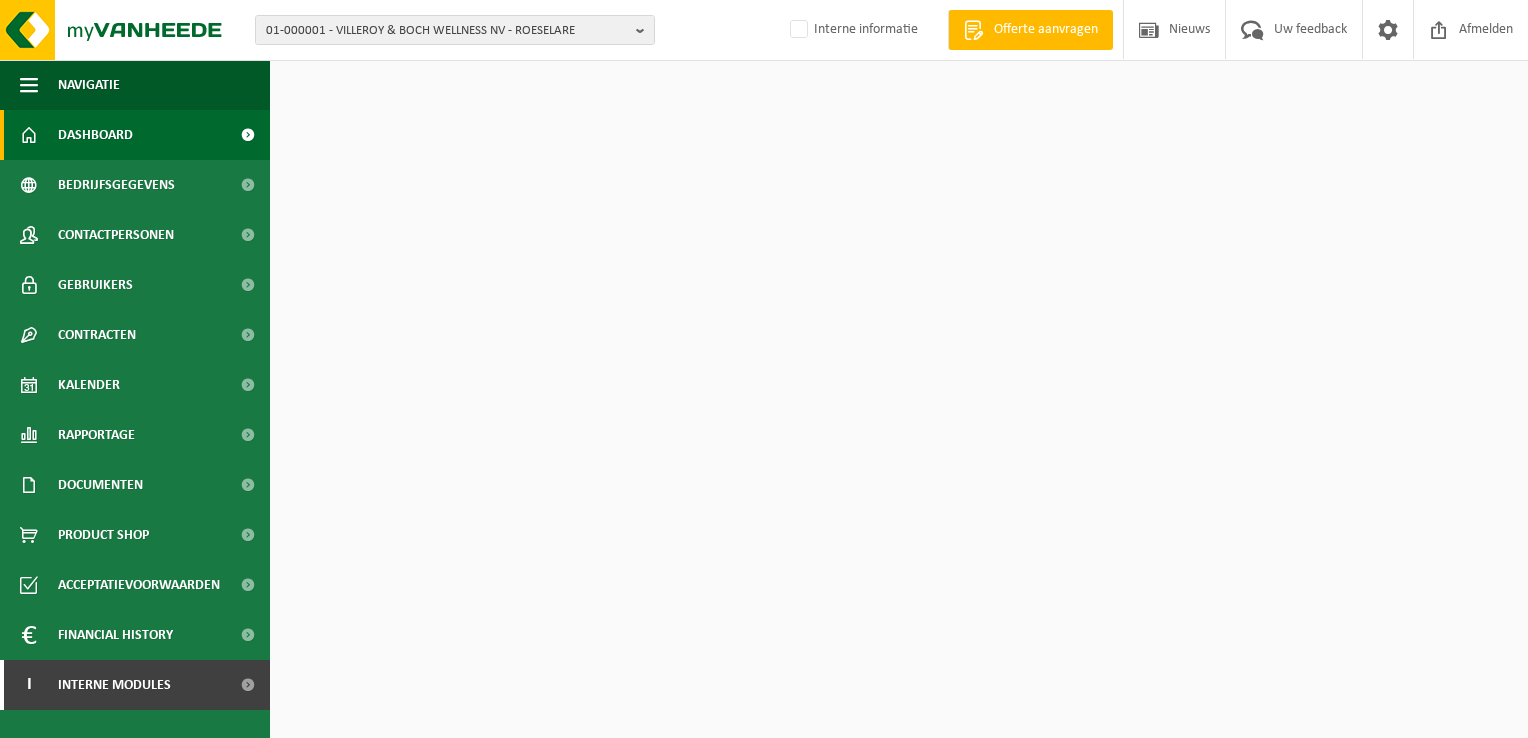 scroll, scrollTop: 0, scrollLeft: 0, axis: both 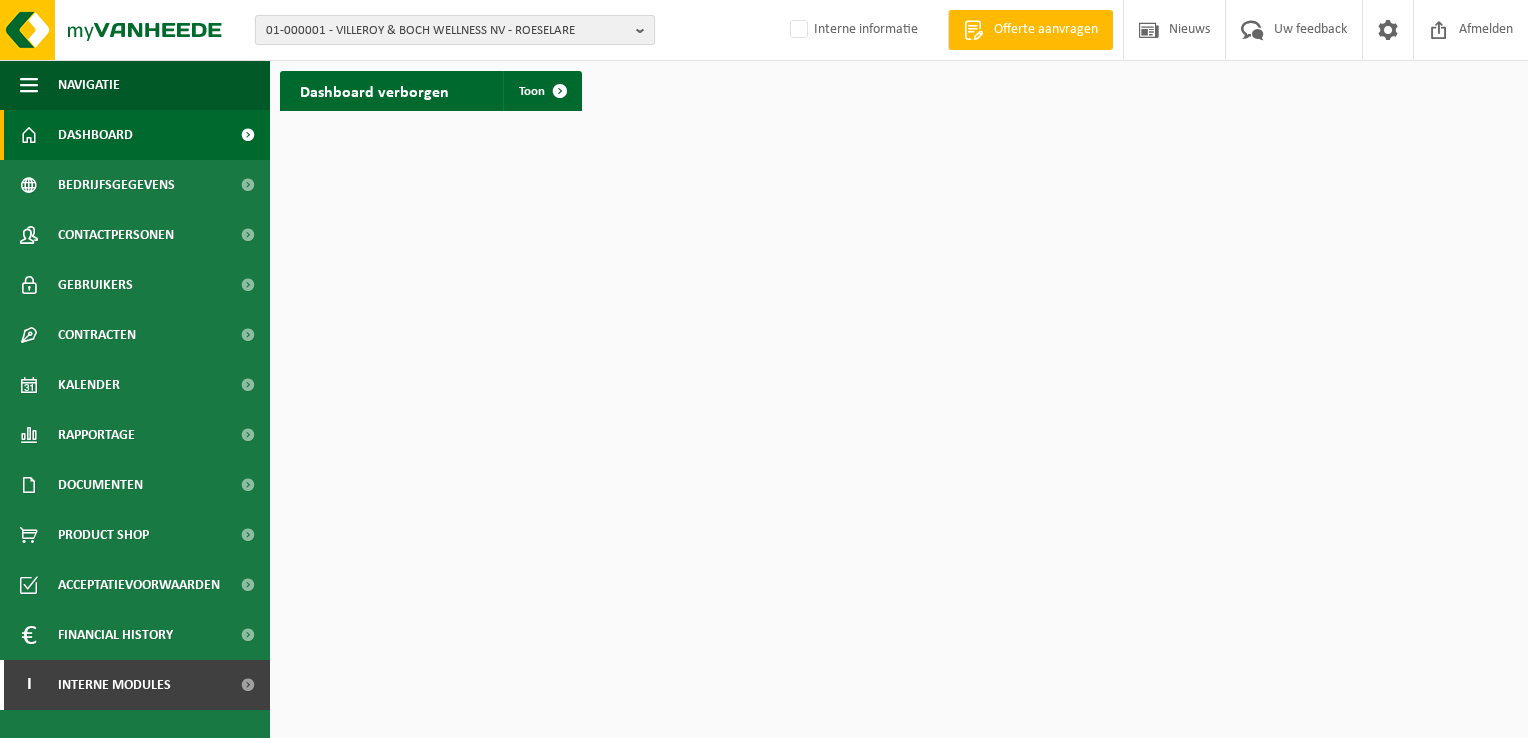 click at bounding box center (645, 30) 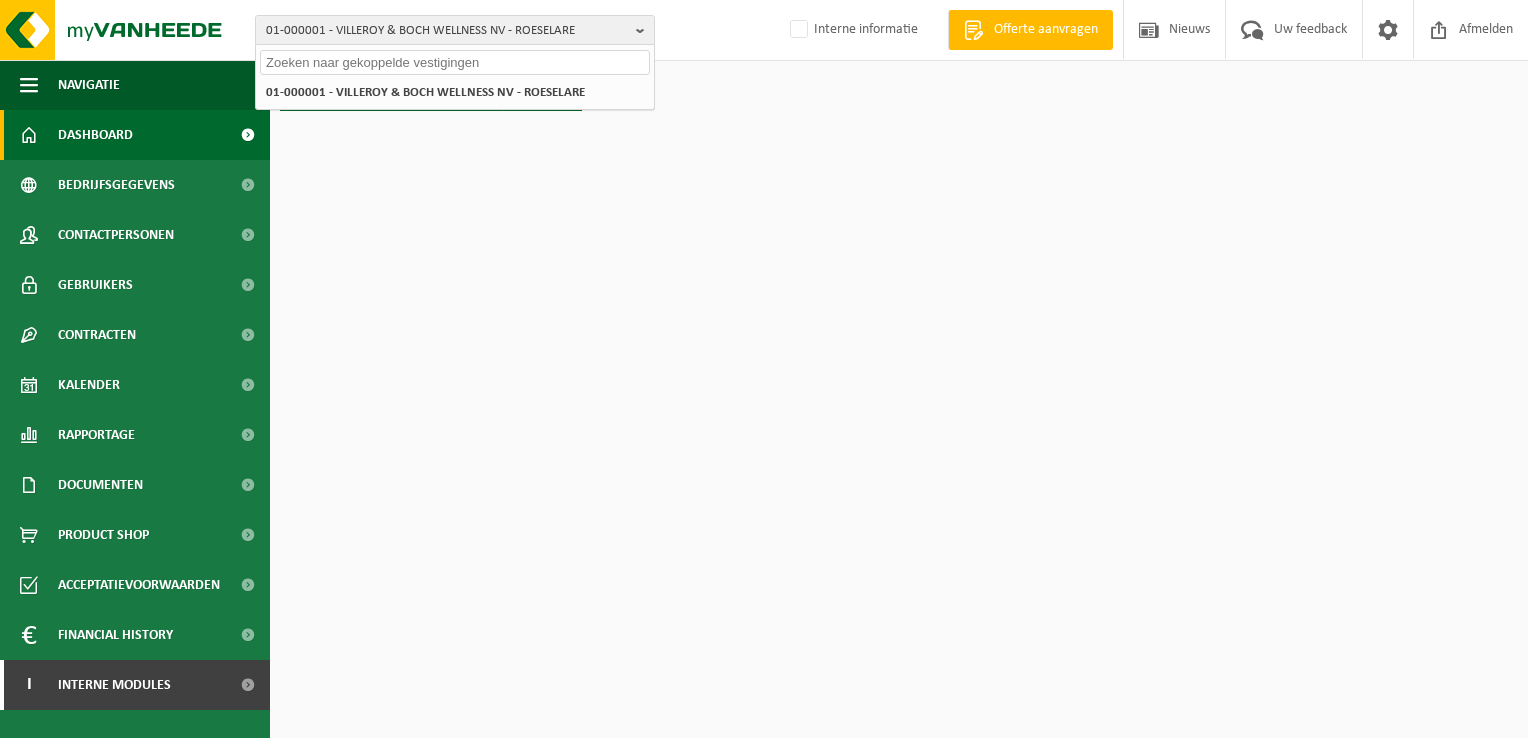 click at bounding box center [455, 62] 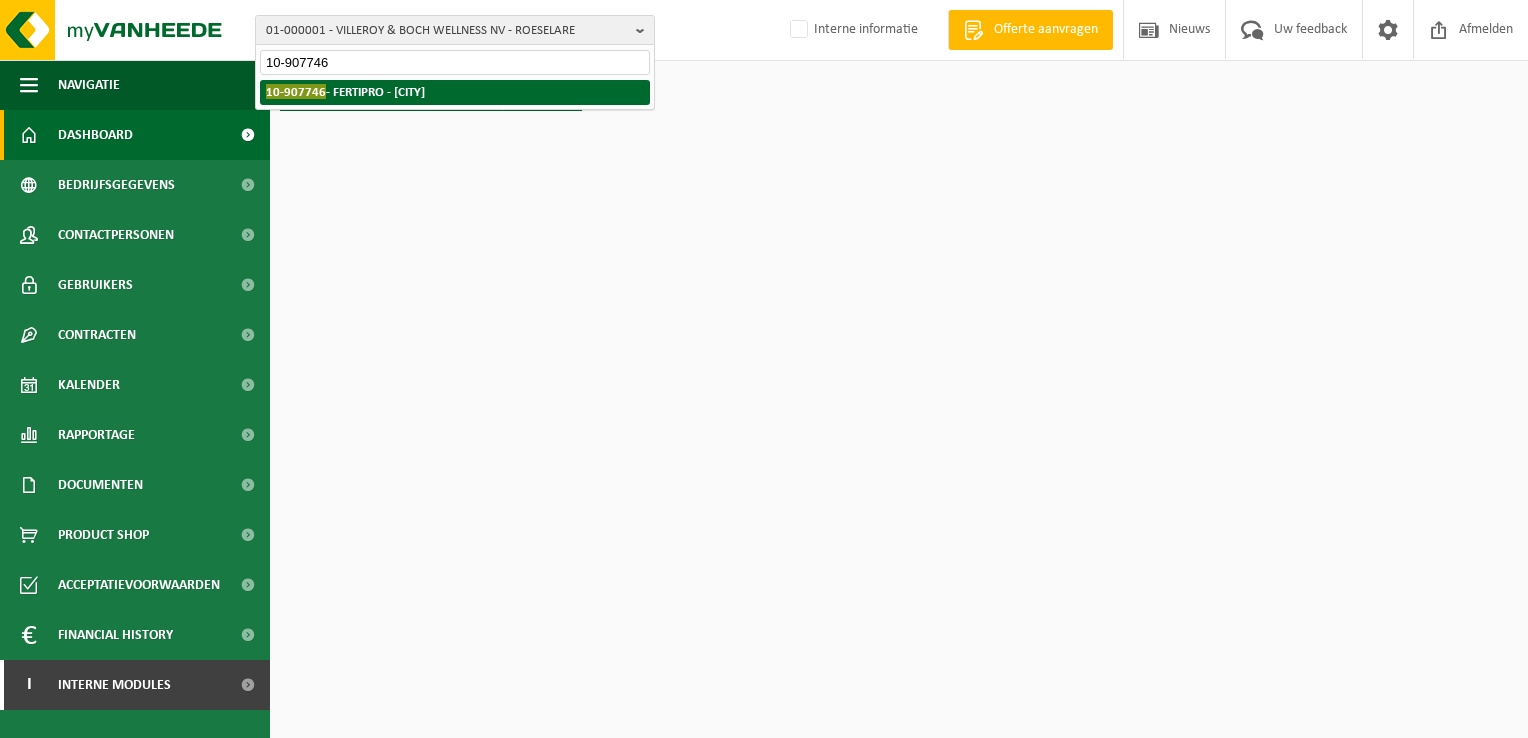 type on "10-907746" 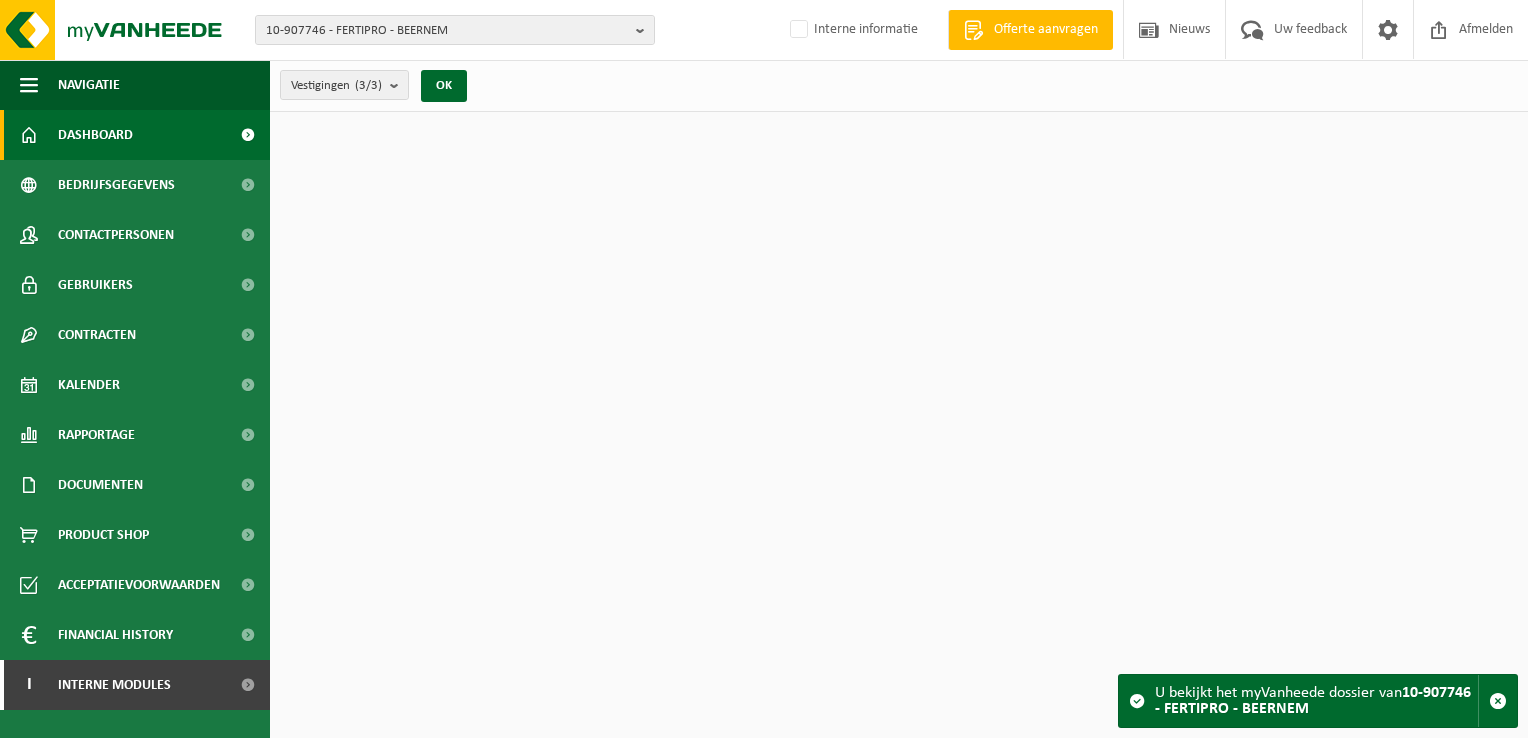 scroll, scrollTop: 0, scrollLeft: 0, axis: both 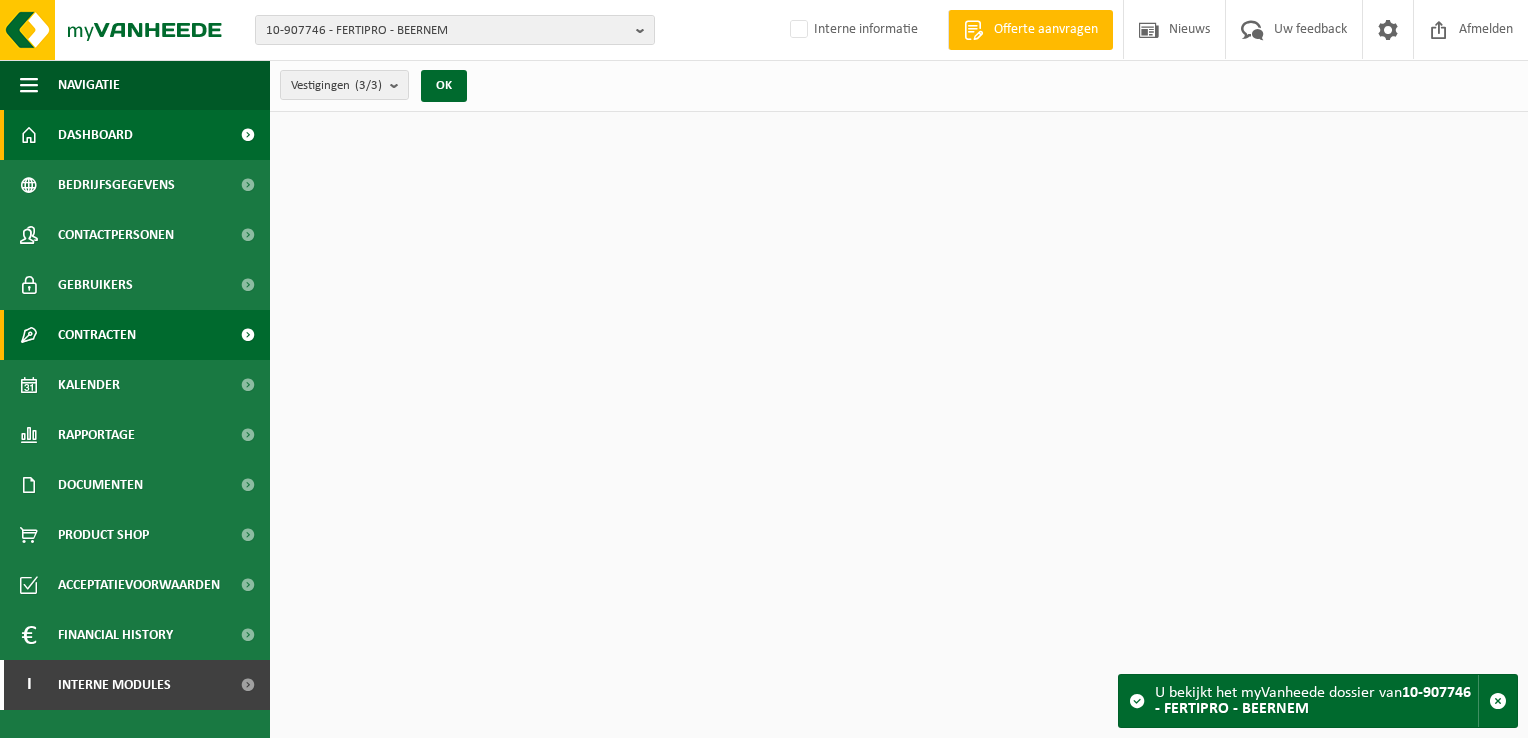 click on "Contracten" at bounding box center (97, 335) 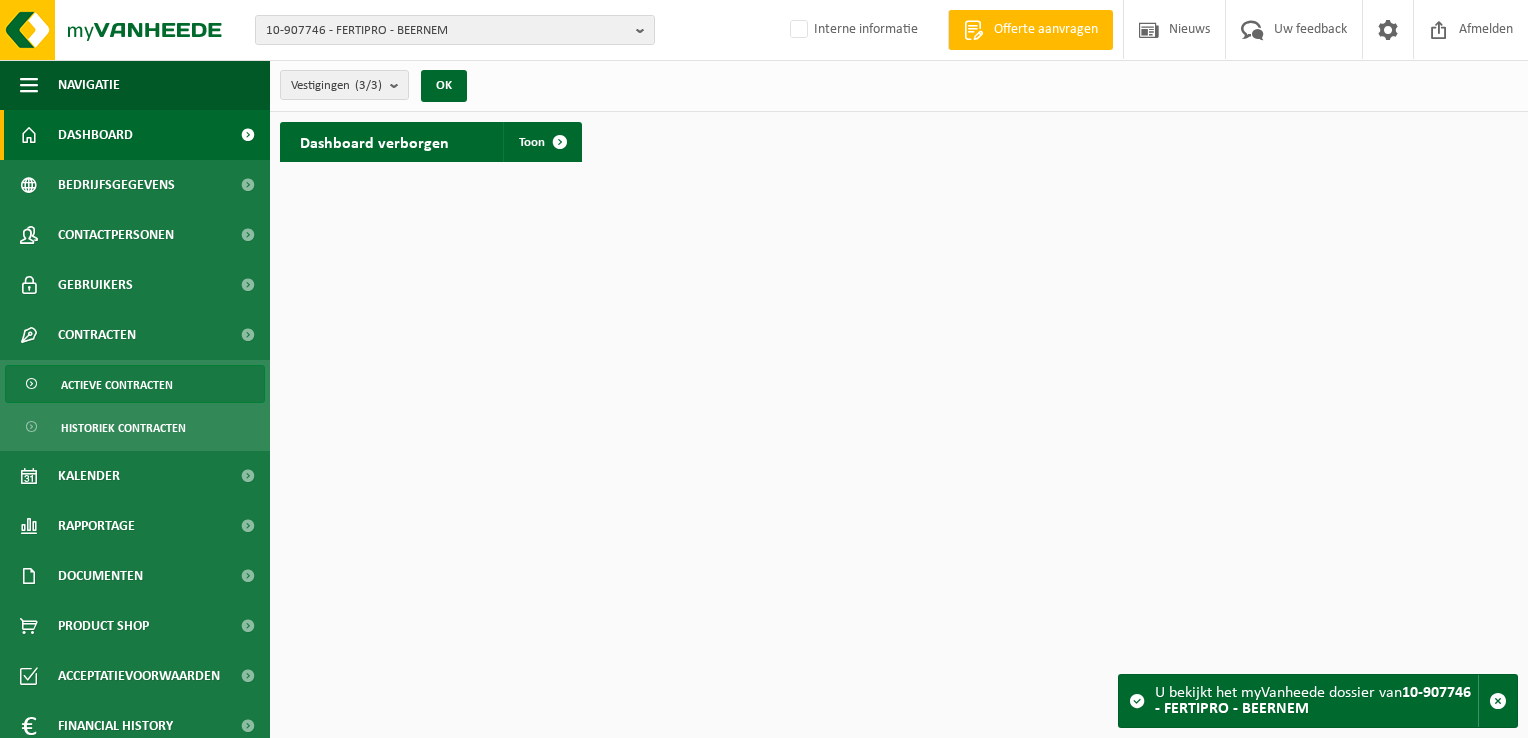 click on "Actieve contracten" at bounding box center (117, 385) 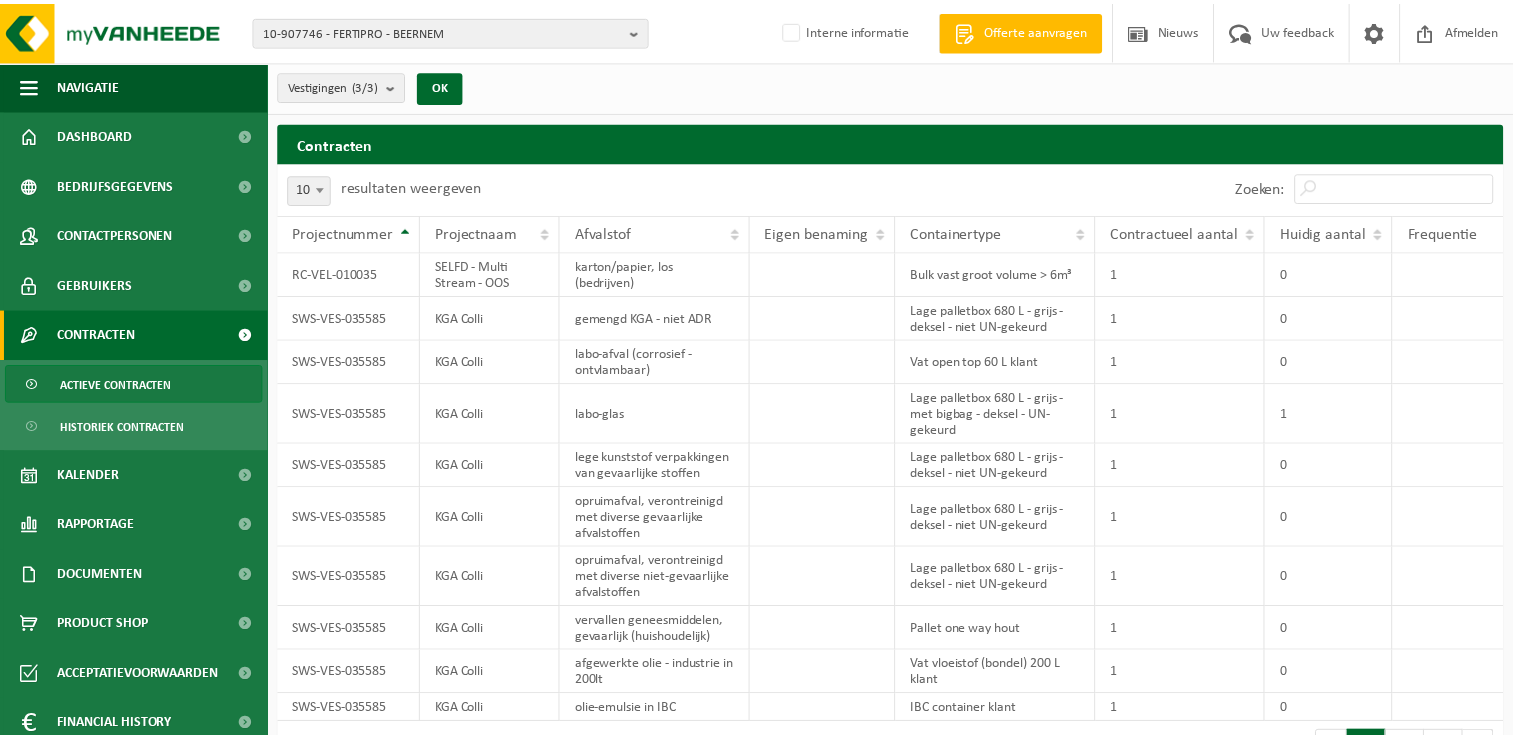 scroll, scrollTop: 0, scrollLeft: 0, axis: both 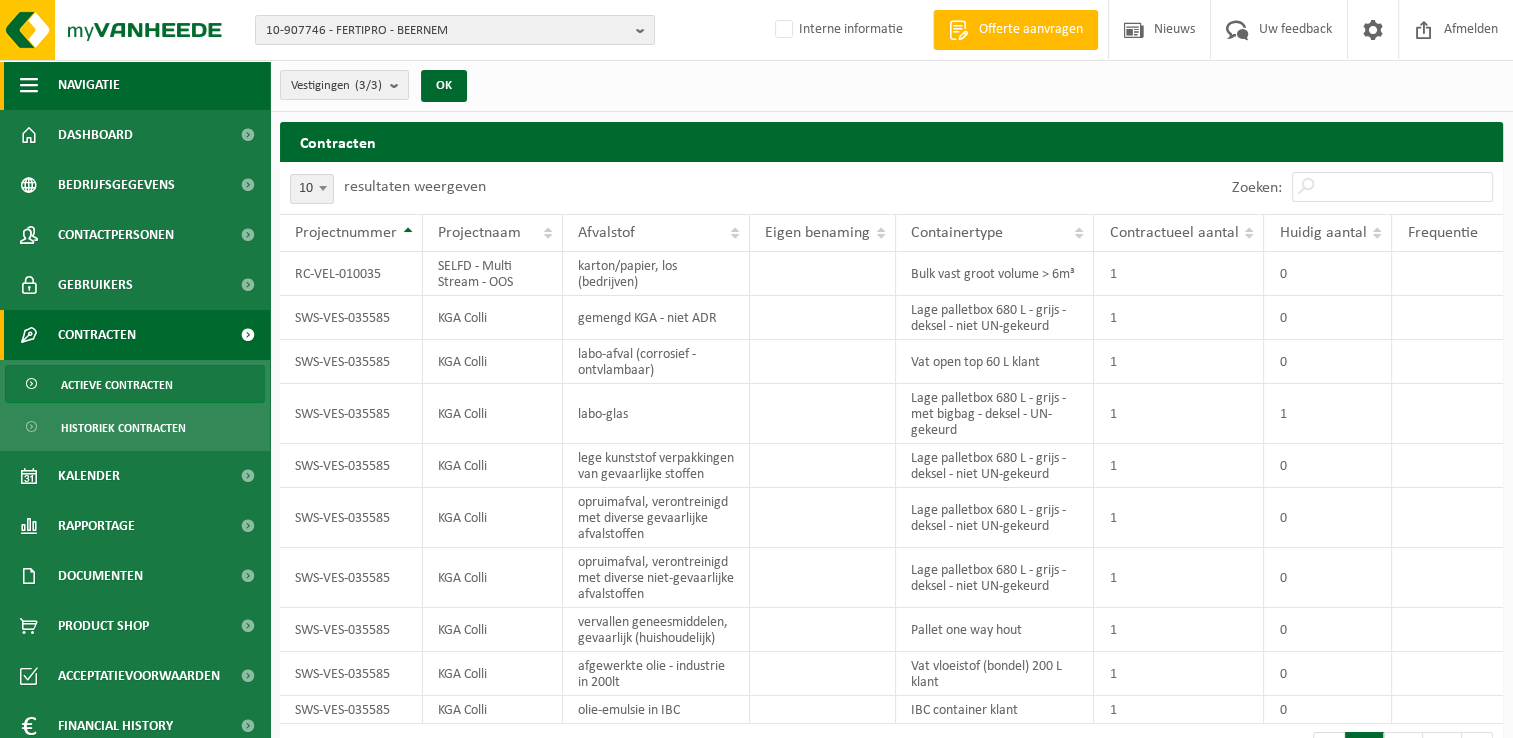 click at bounding box center [29, 85] 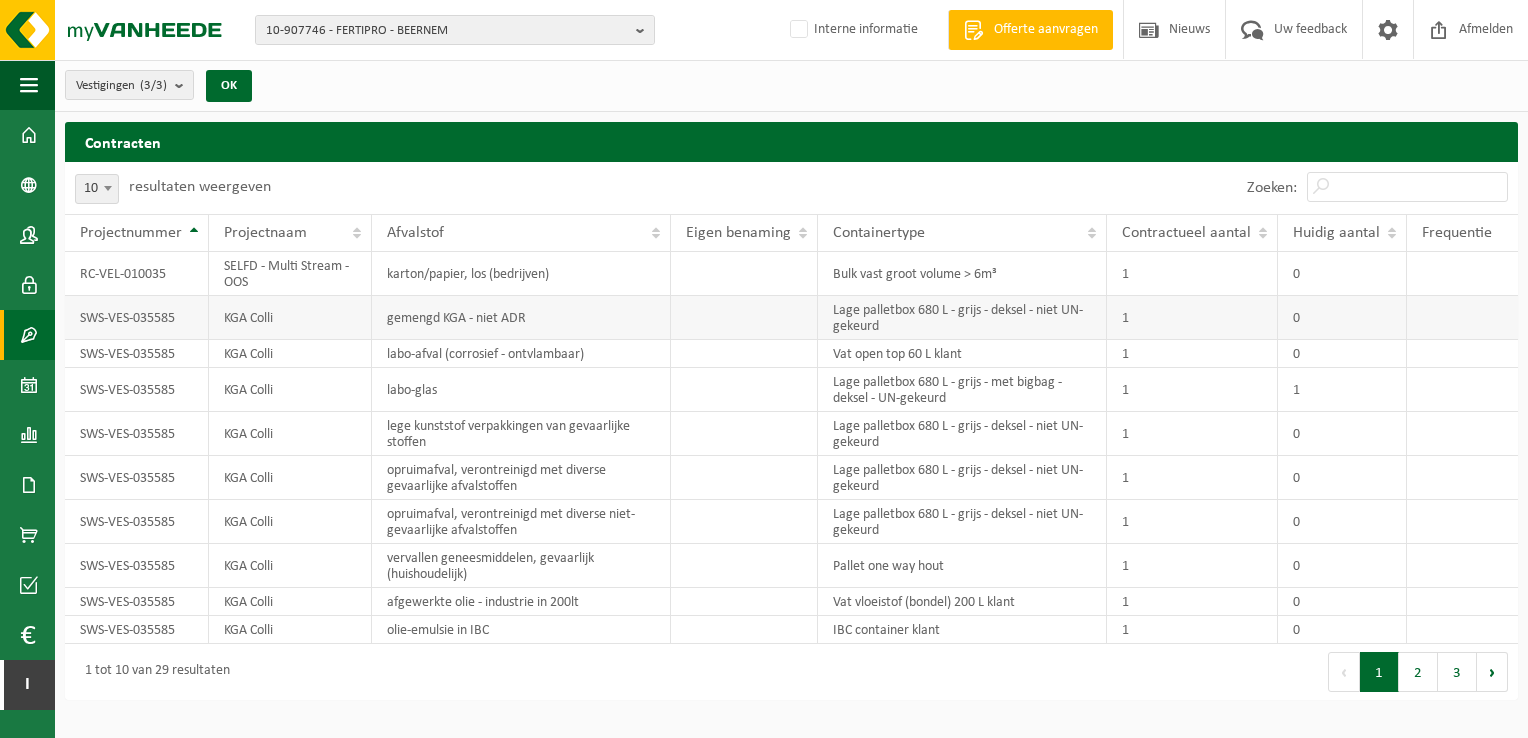 click at bounding box center (744, 318) 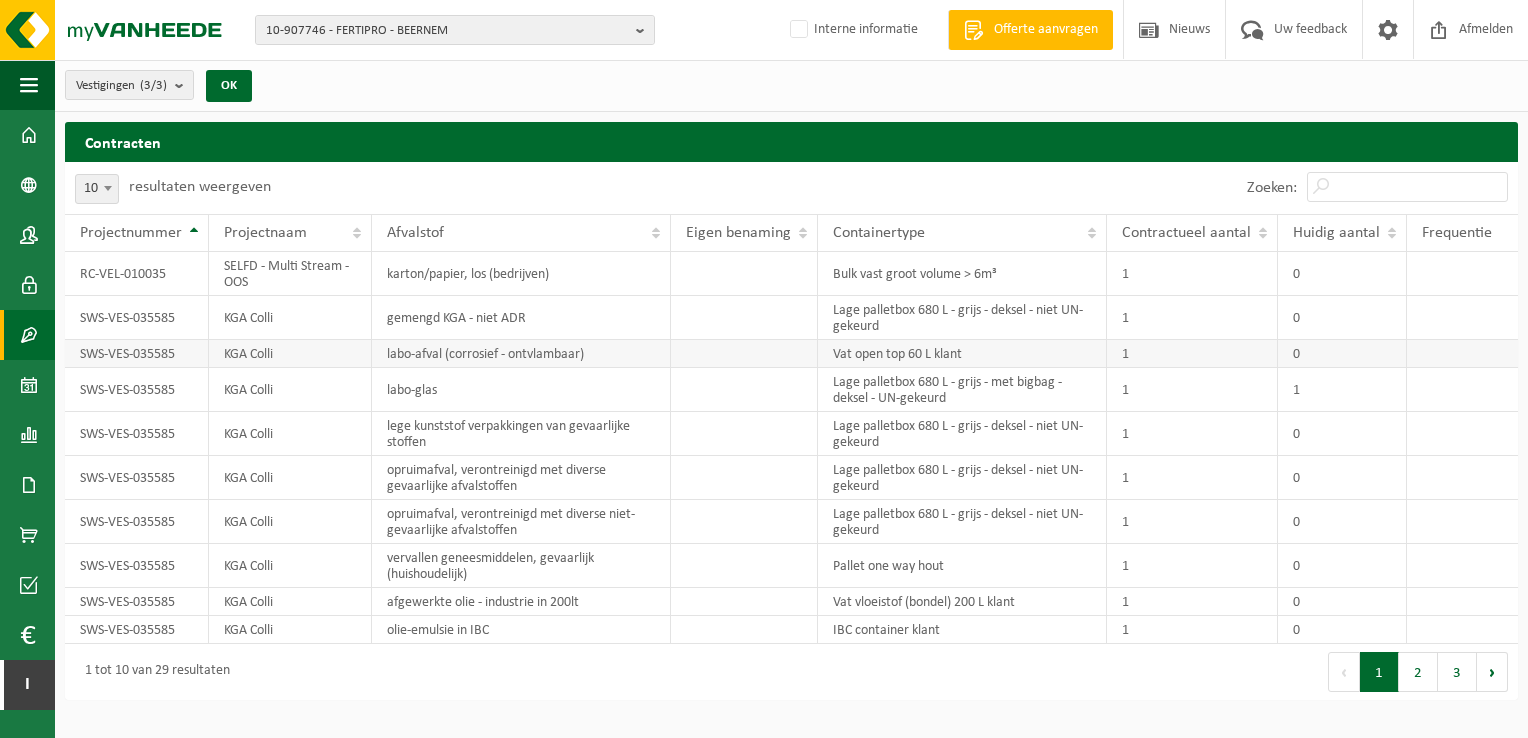 click at bounding box center [744, 354] 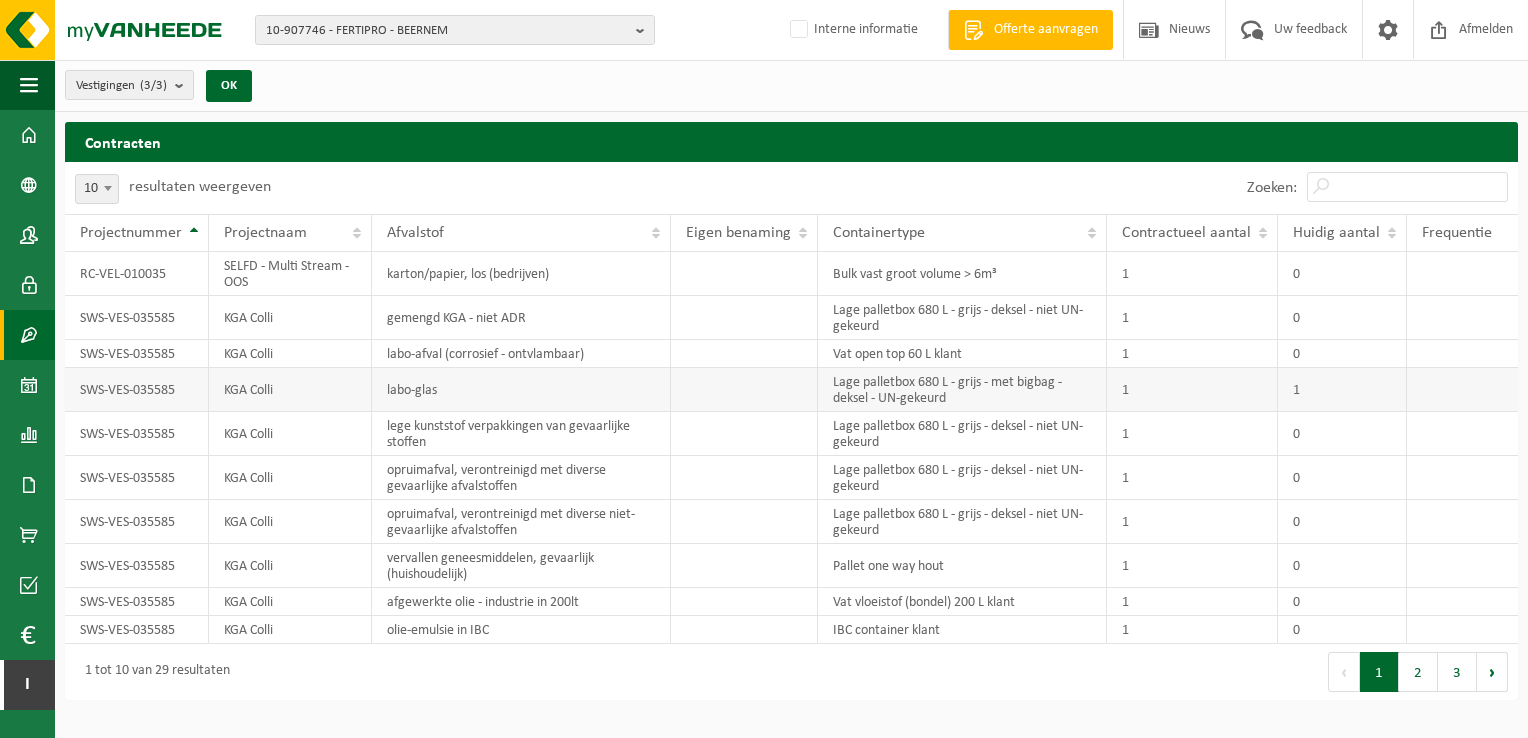 click at bounding box center (744, 390) 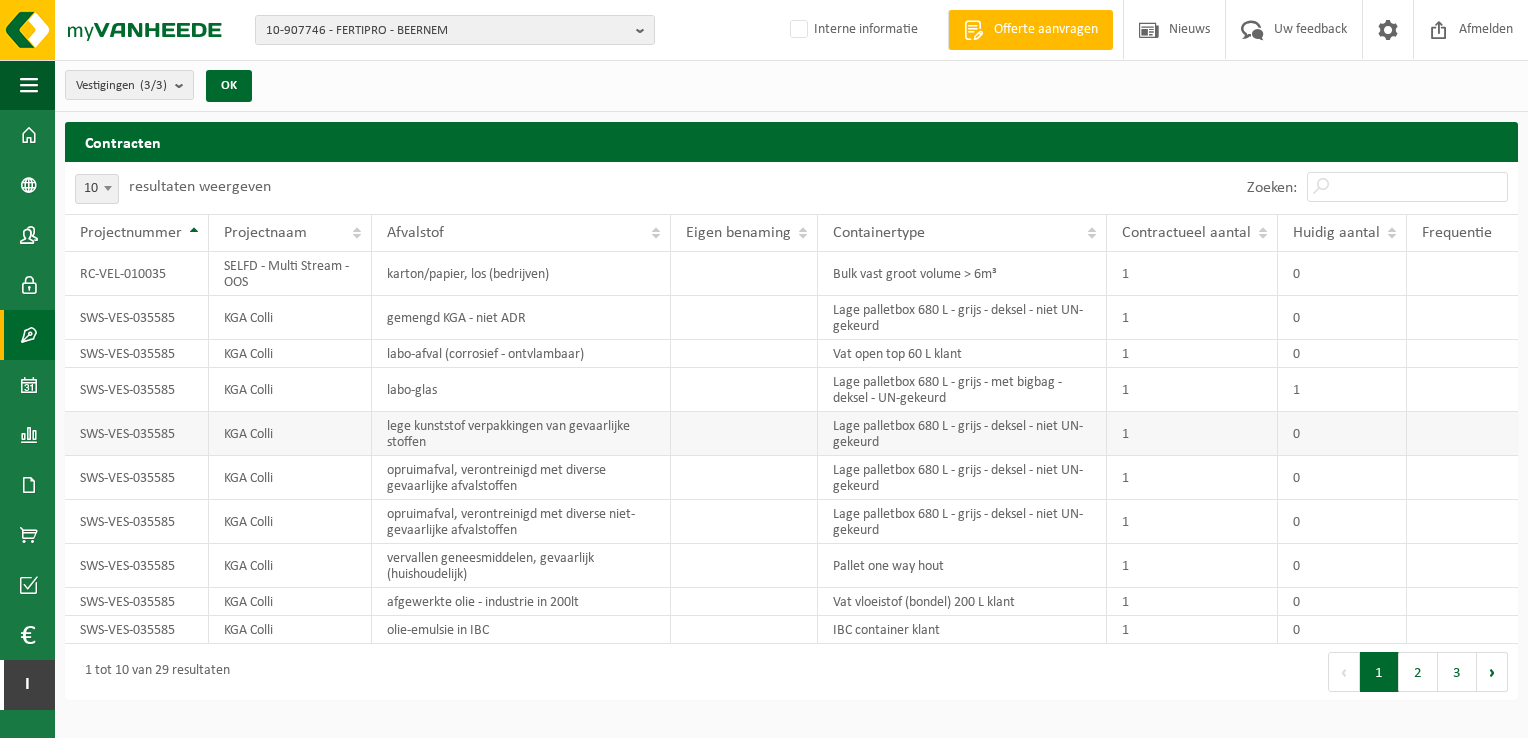 click at bounding box center (744, 434) 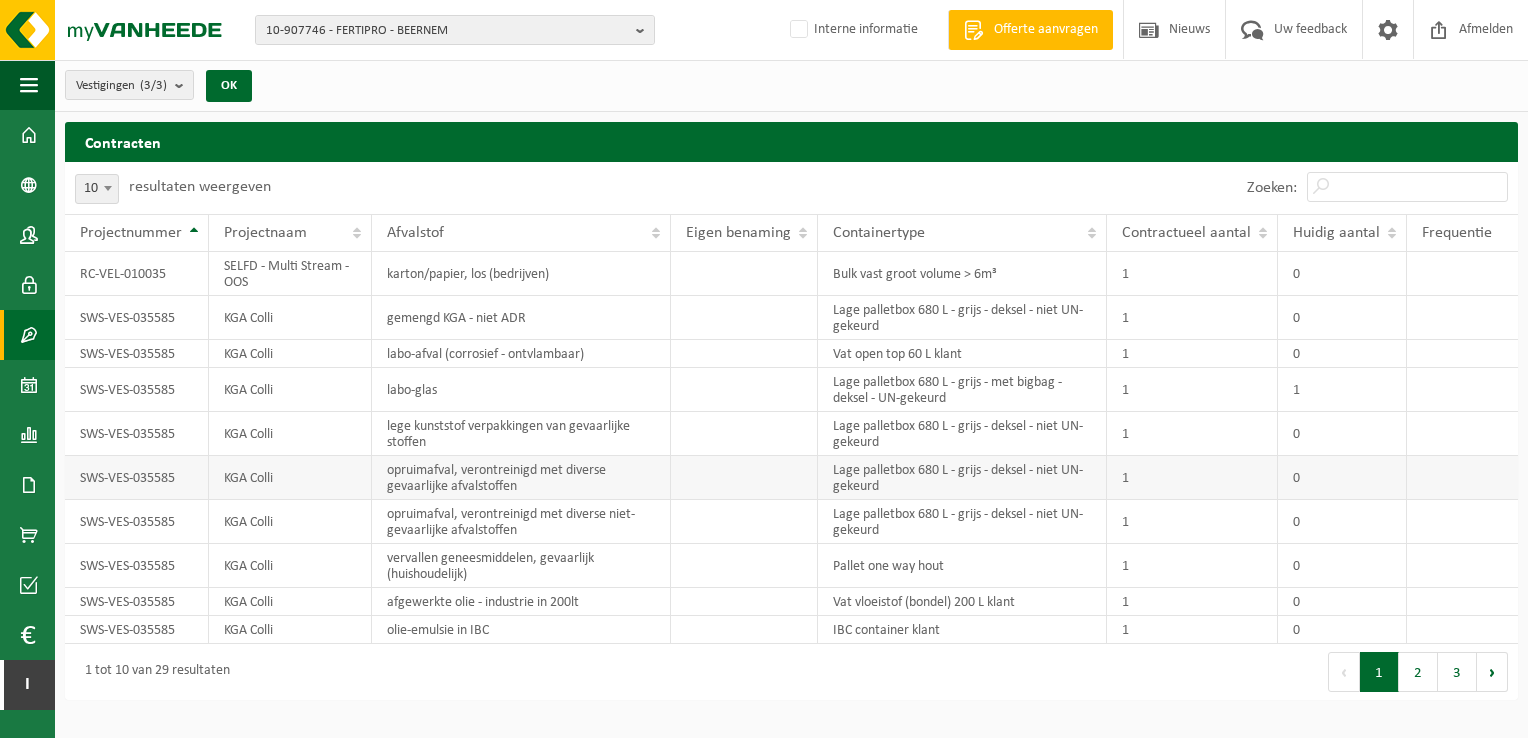 click at bounding box center [744, 478] 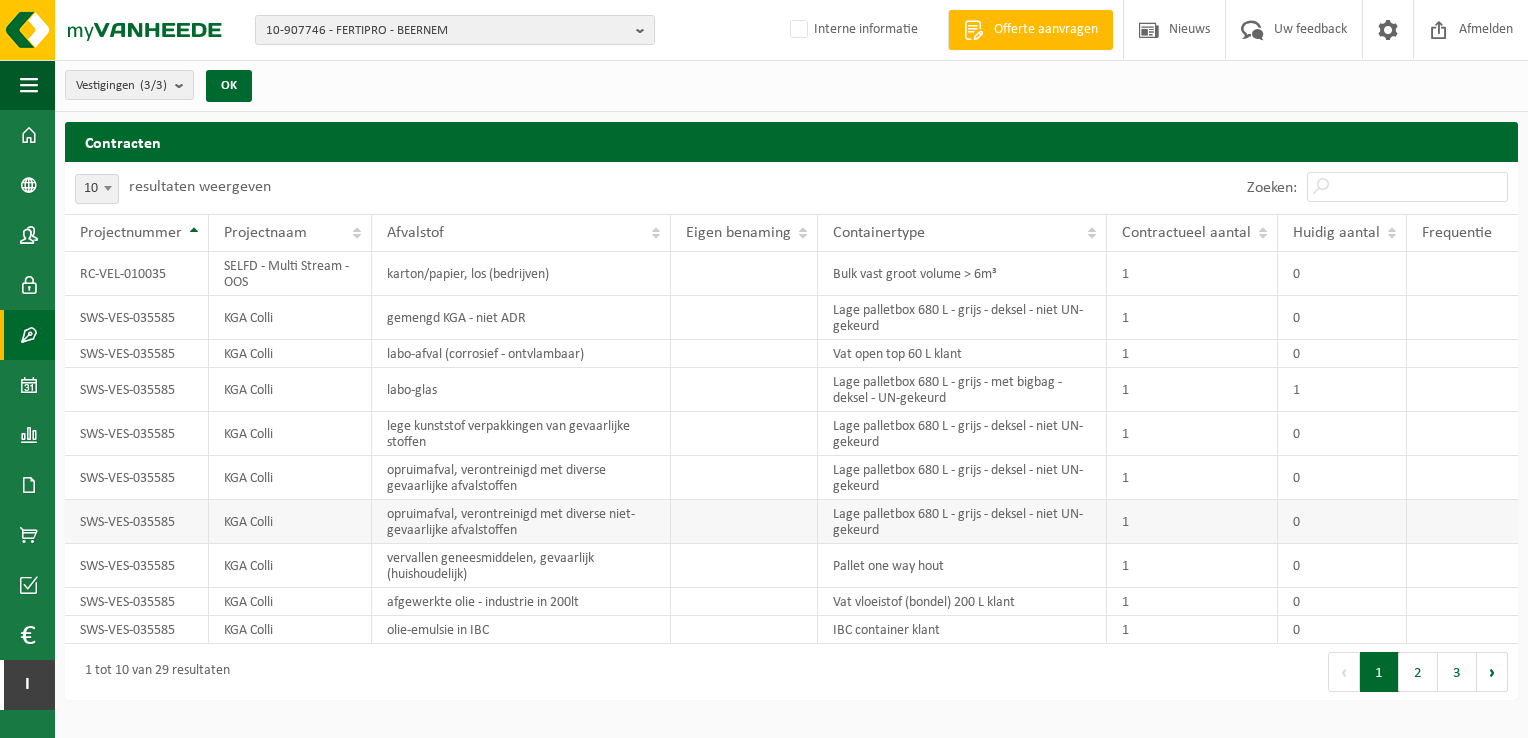 click at bounding box center [744, 522] 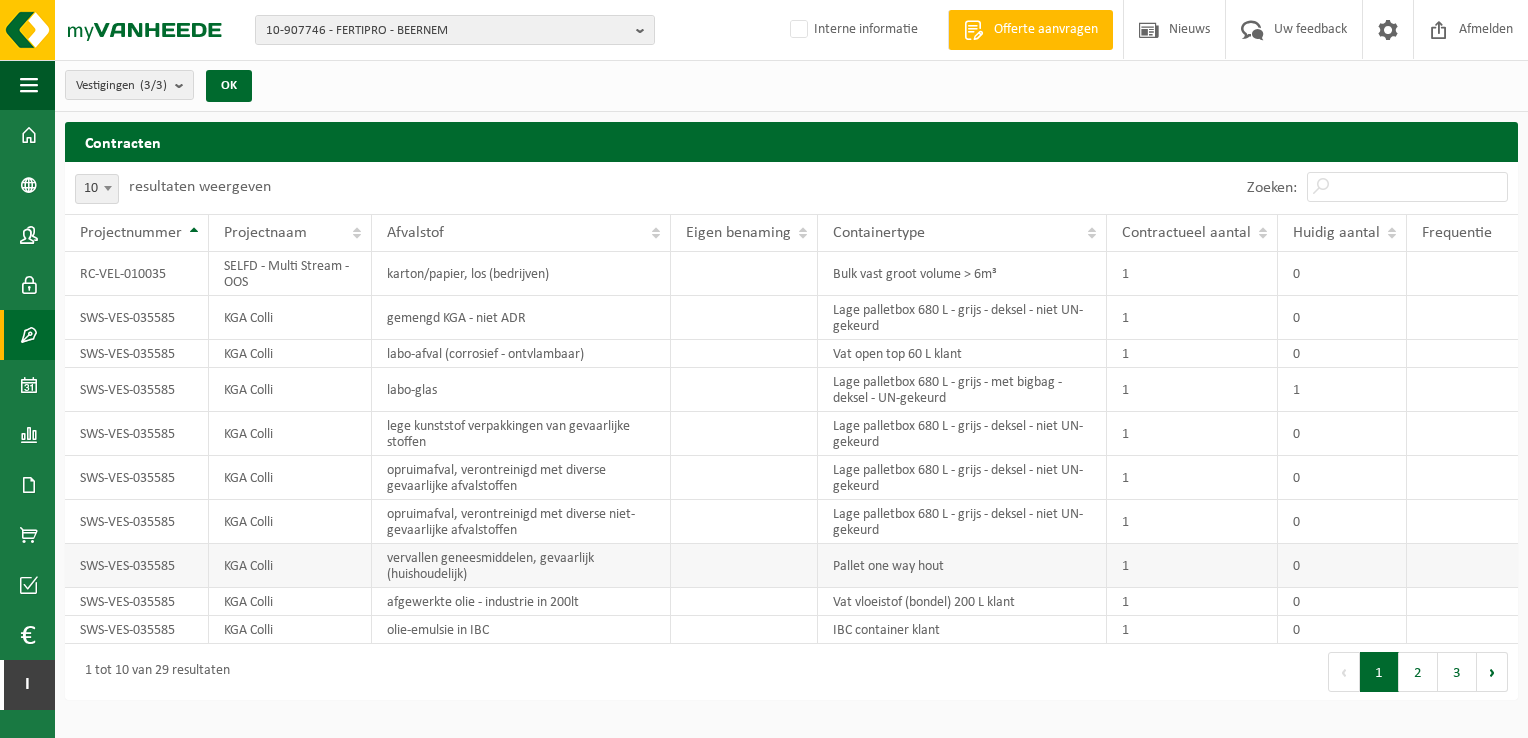 click at bounding box center (744, 566) 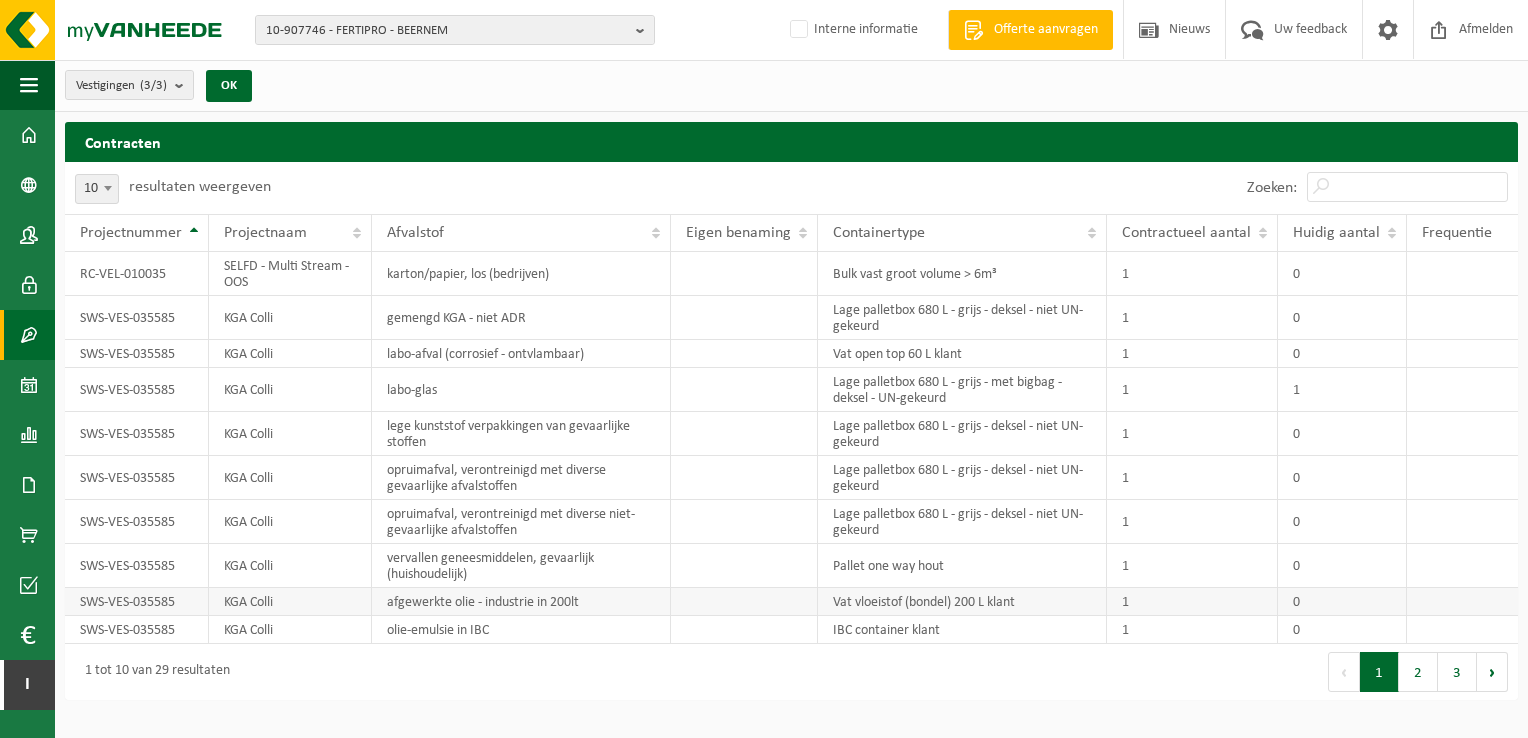 click at bounding box center [744, 602] 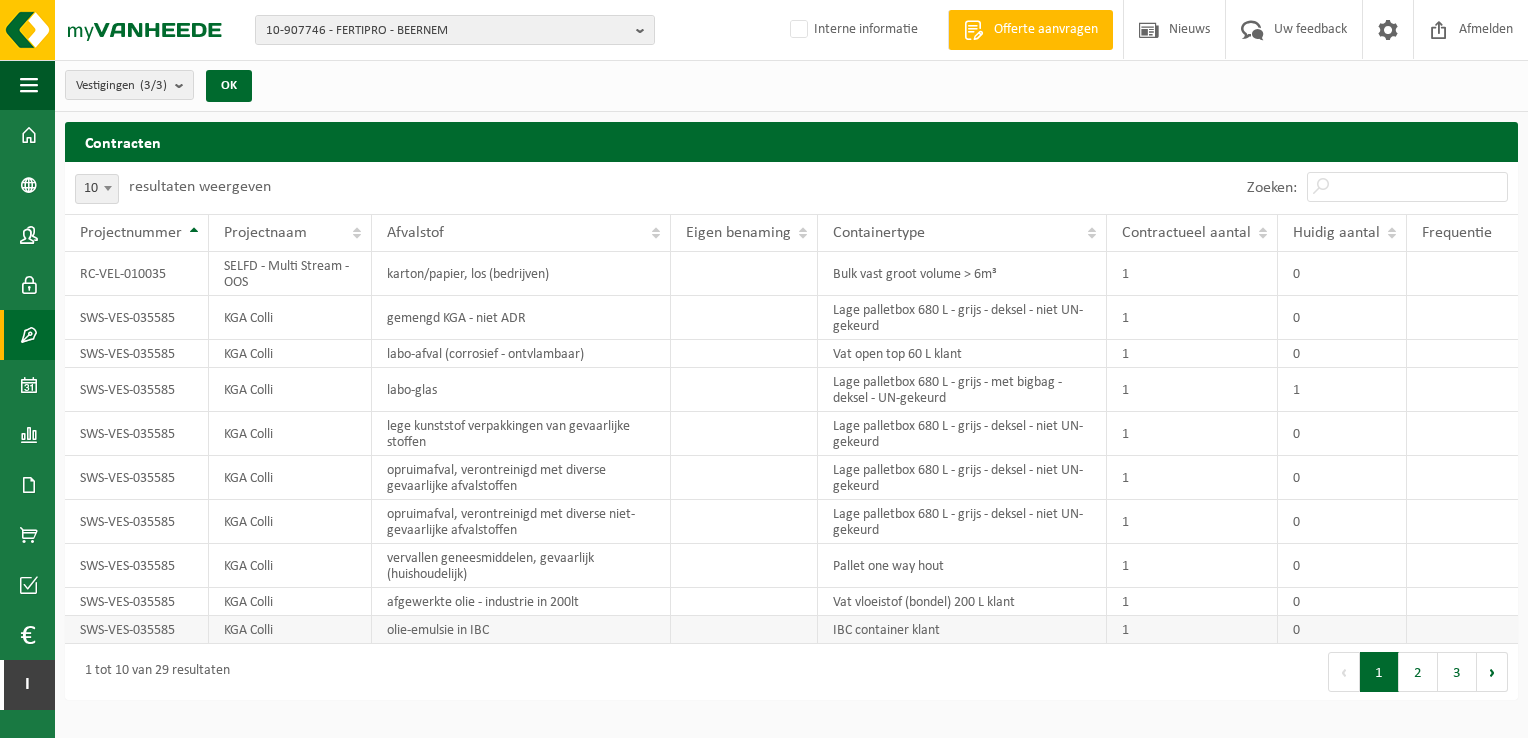 click at bounding box center (744, 630) 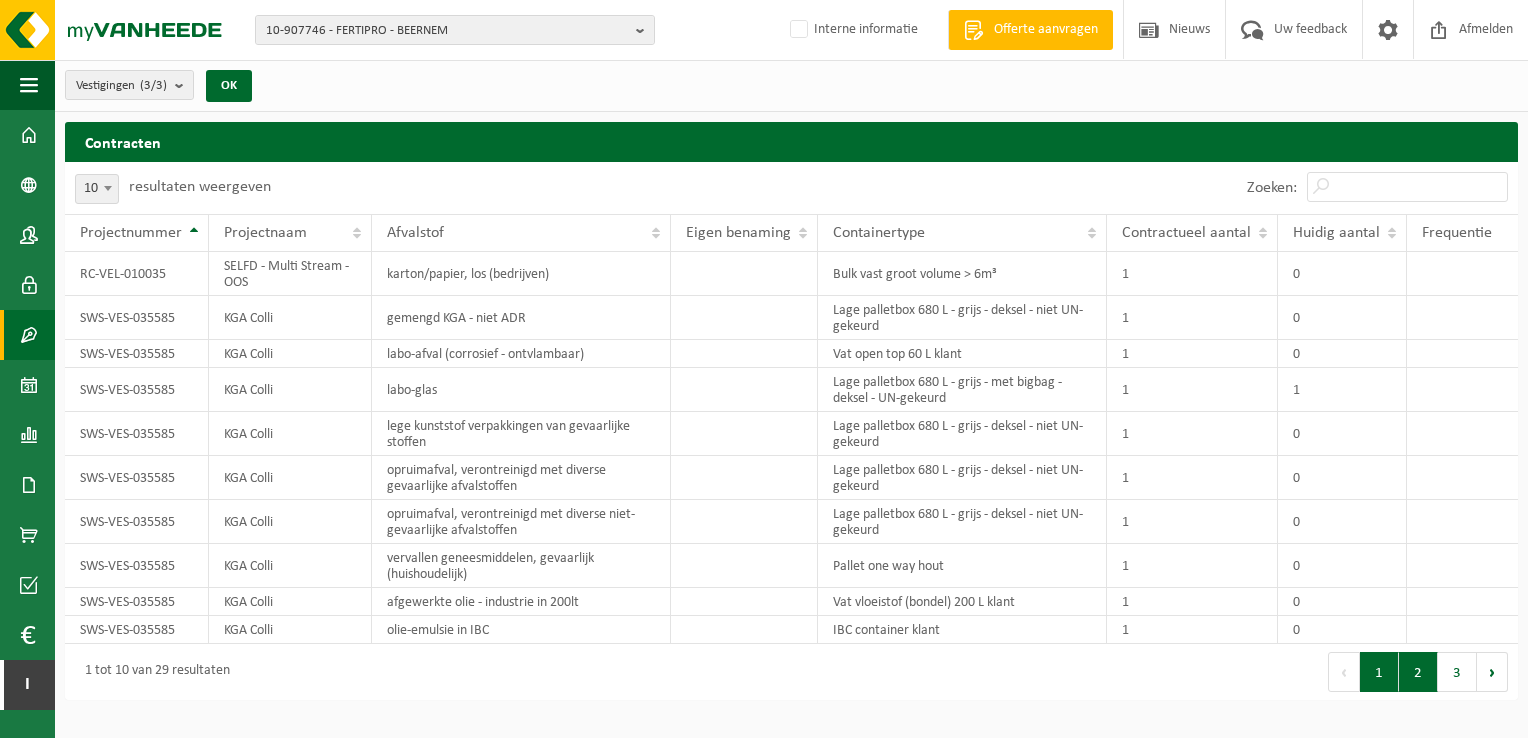 click on "2" at bounding box center [1418, 672] 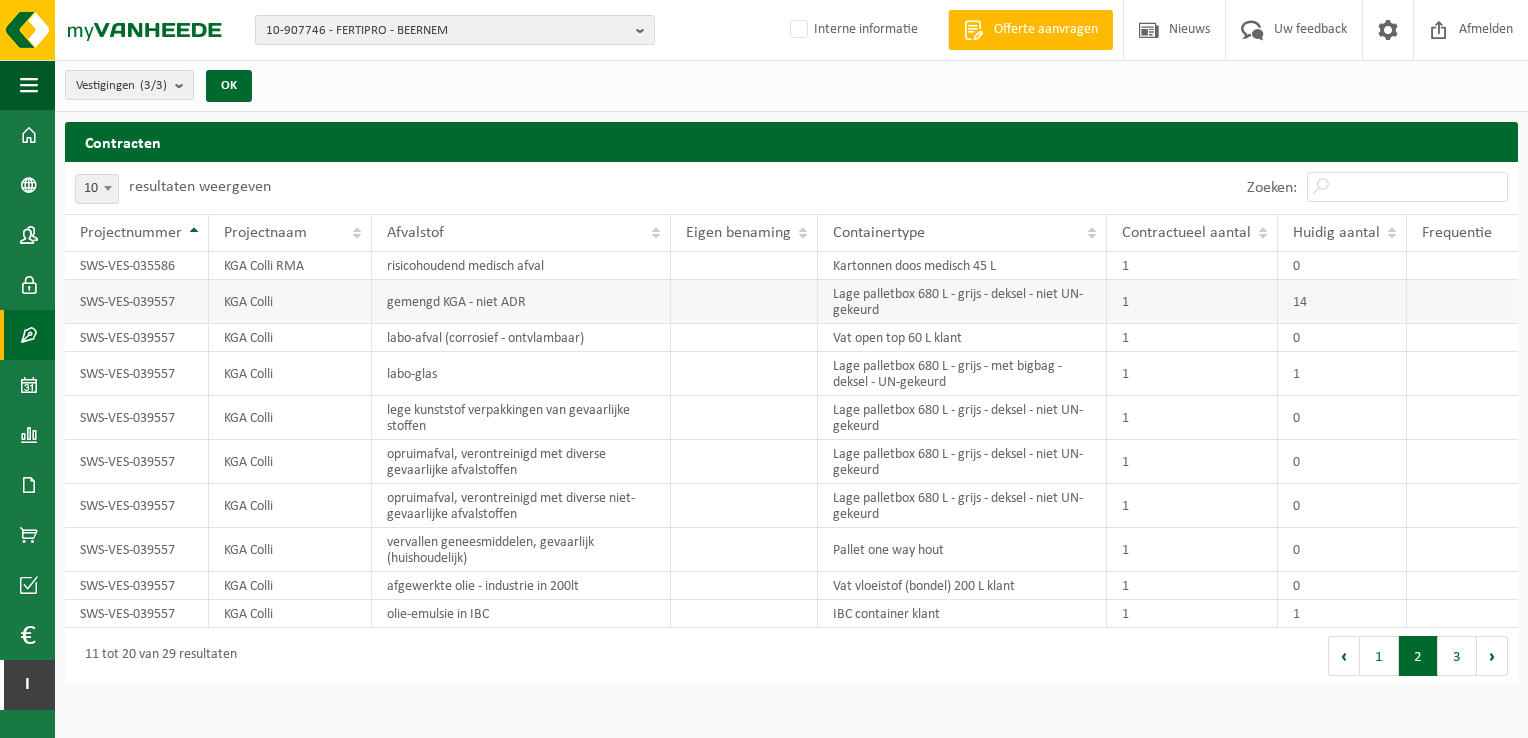 click on "1" at bounding box center (1192, 302) 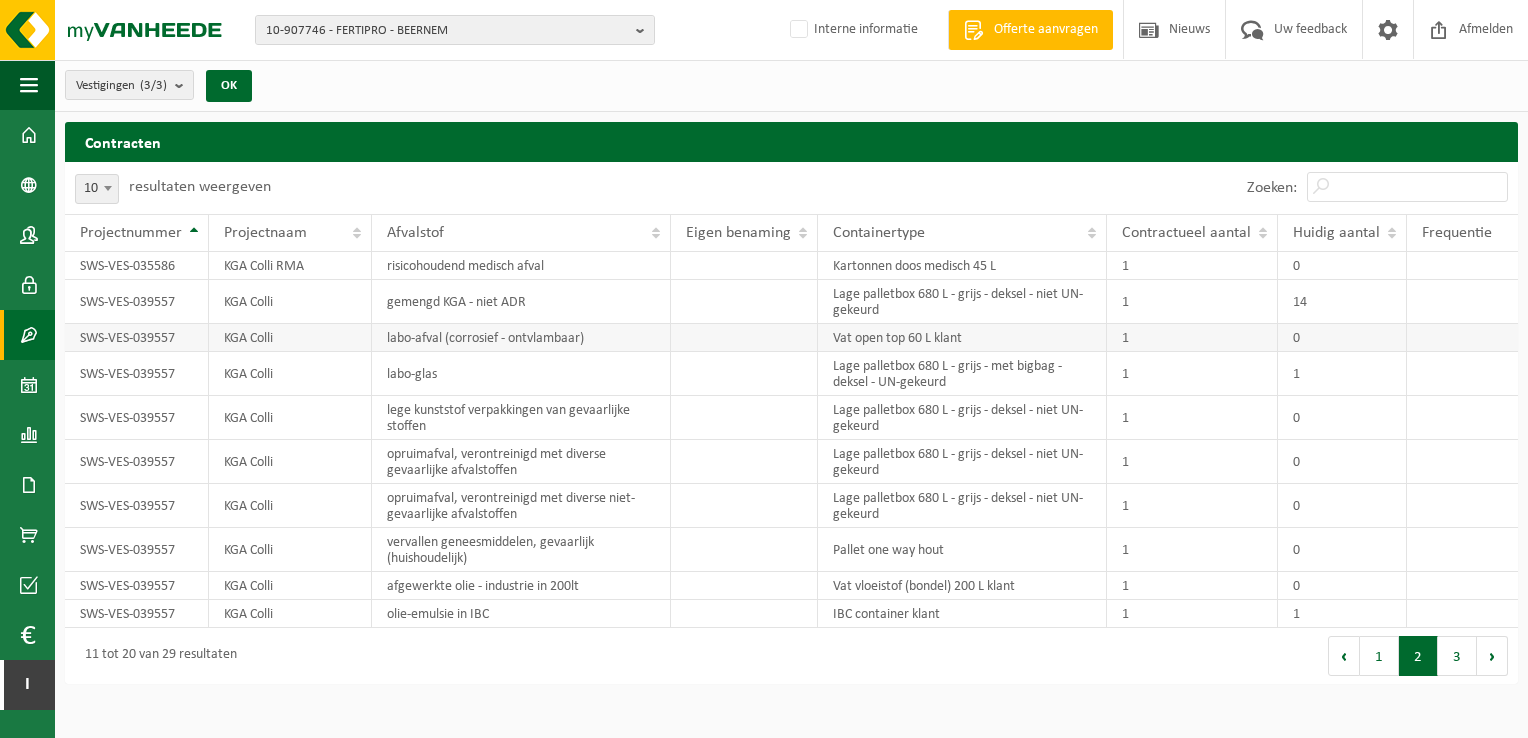click at bounding box center (744, 338) 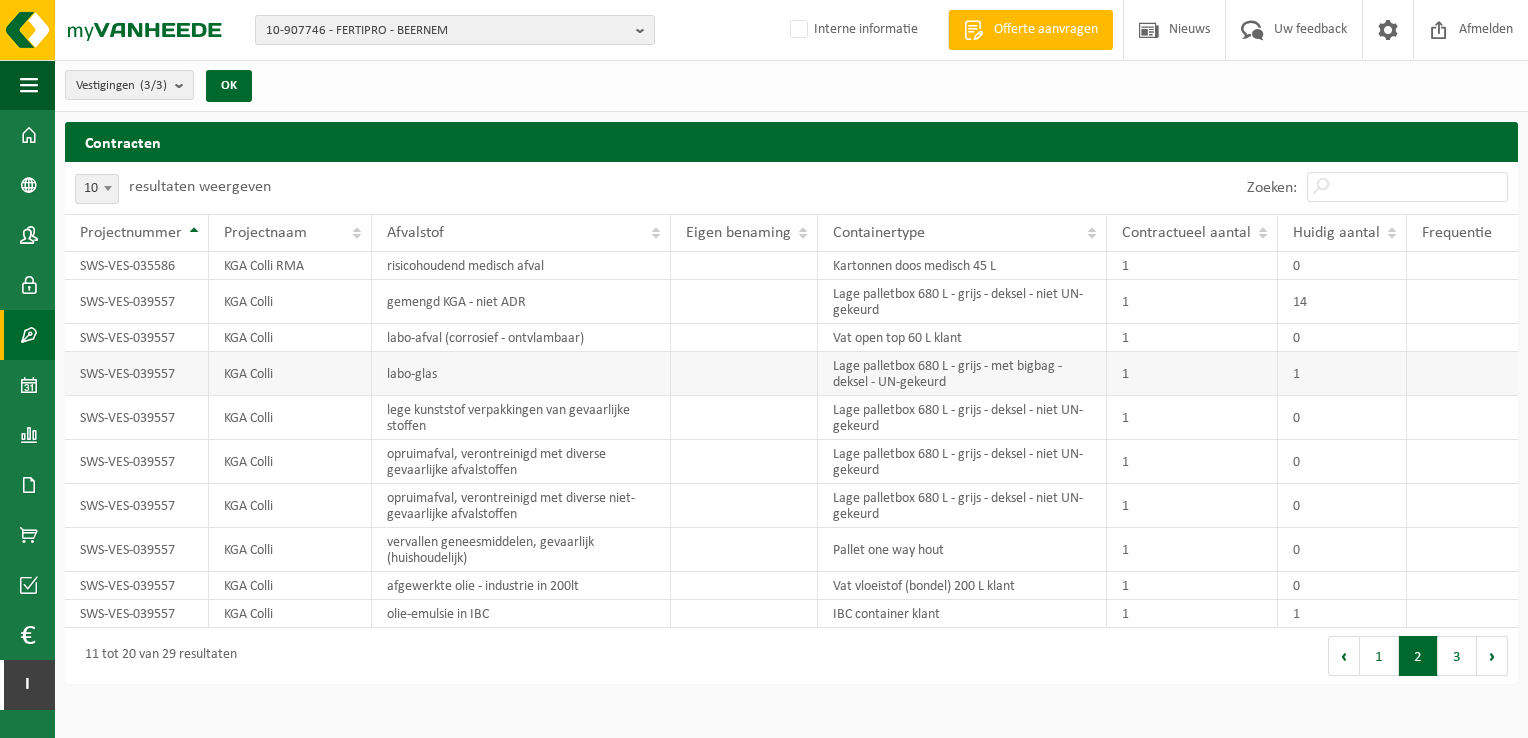 click at bounding box center [744, 374] 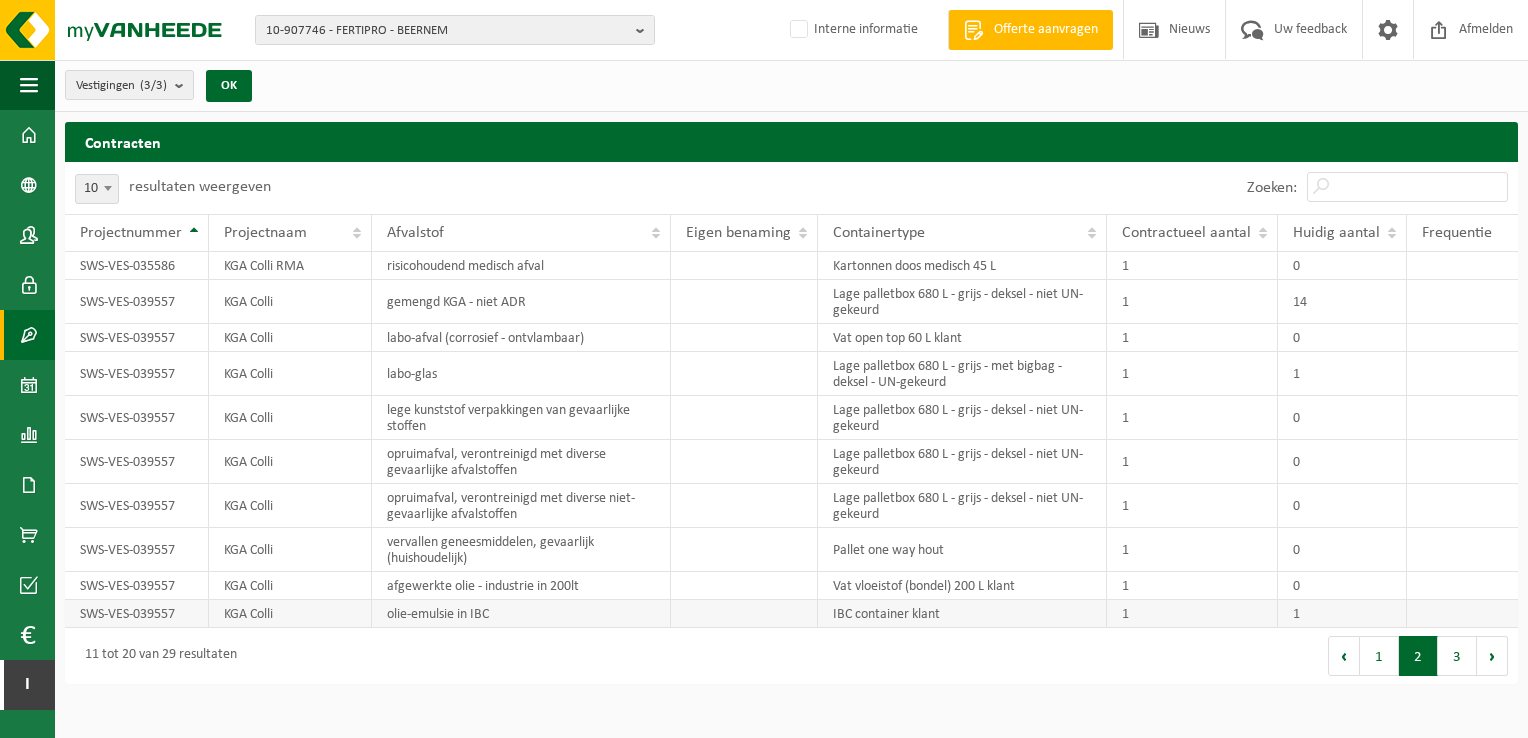click at bounding box center (744, 614) 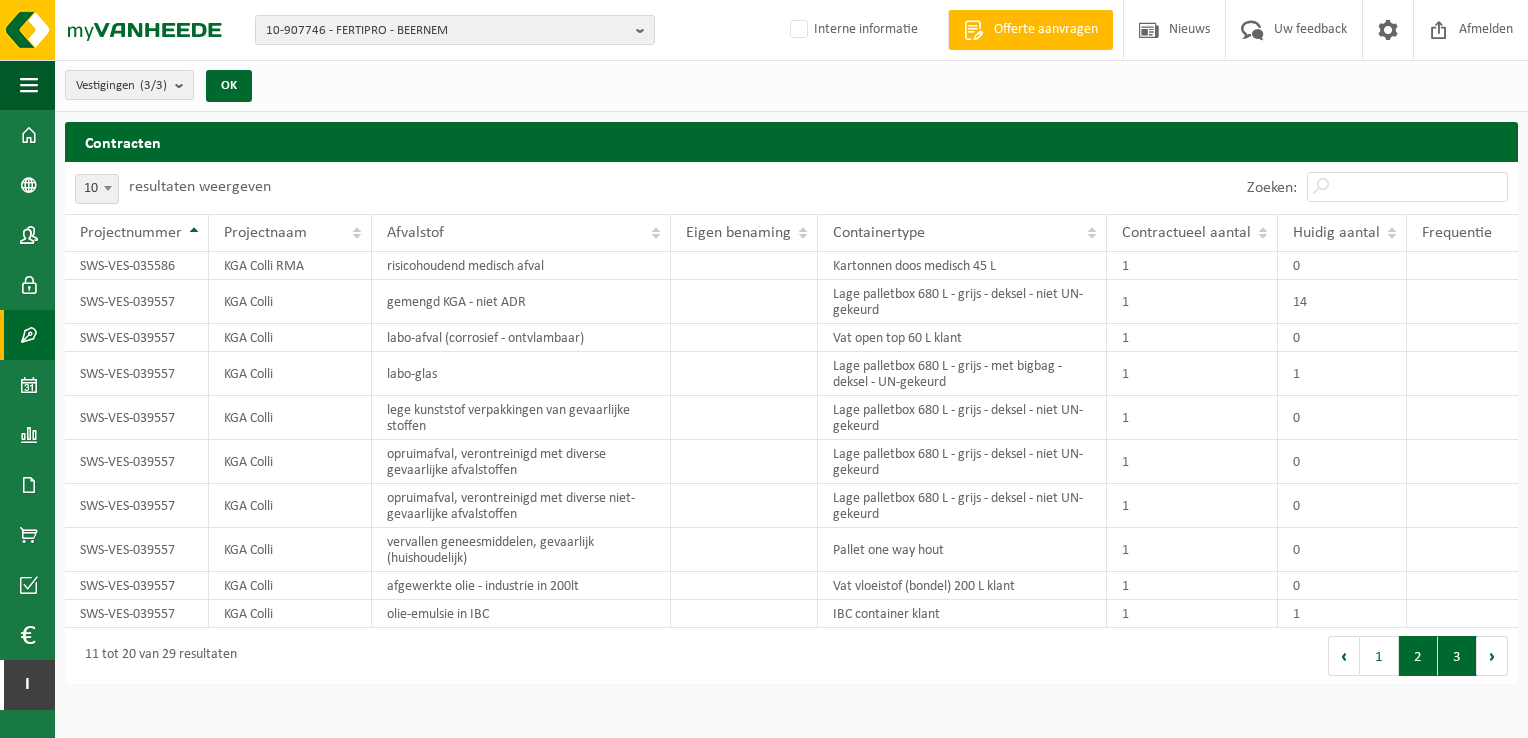 click on "3" at bounding box center [1457, 656] 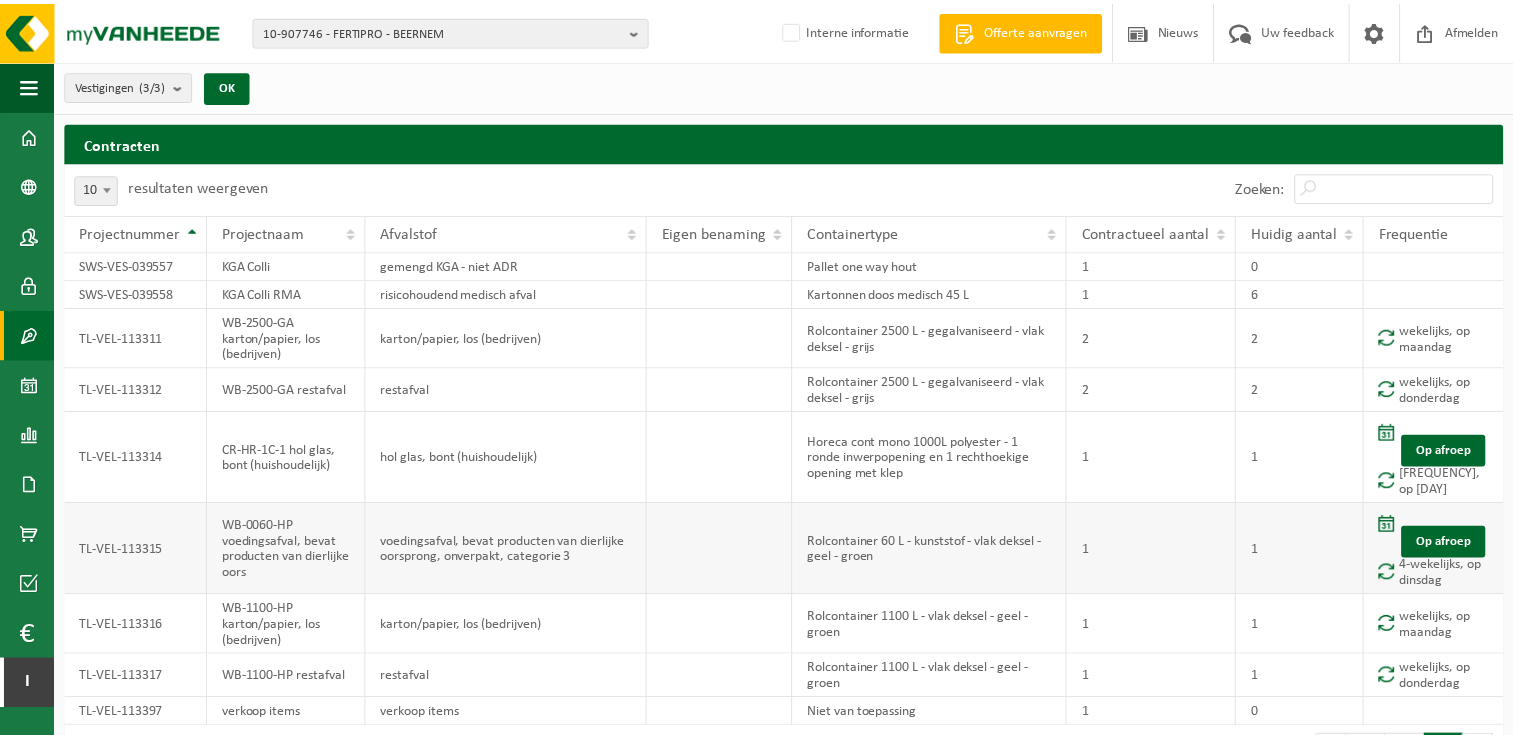 scroll, scrollTop: 52, scrollLeft: 0, axis: vertical 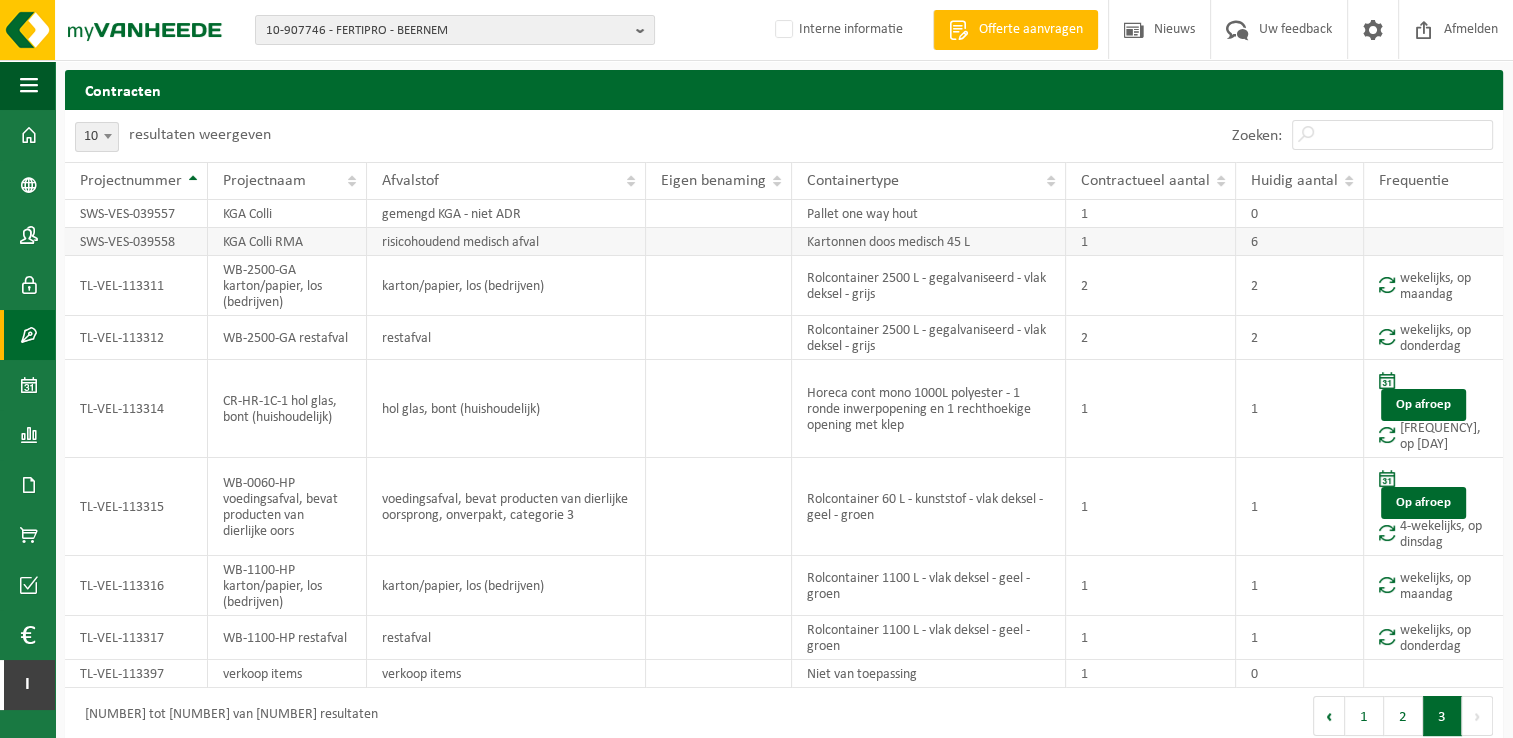 click at bounding box center (719, 242) 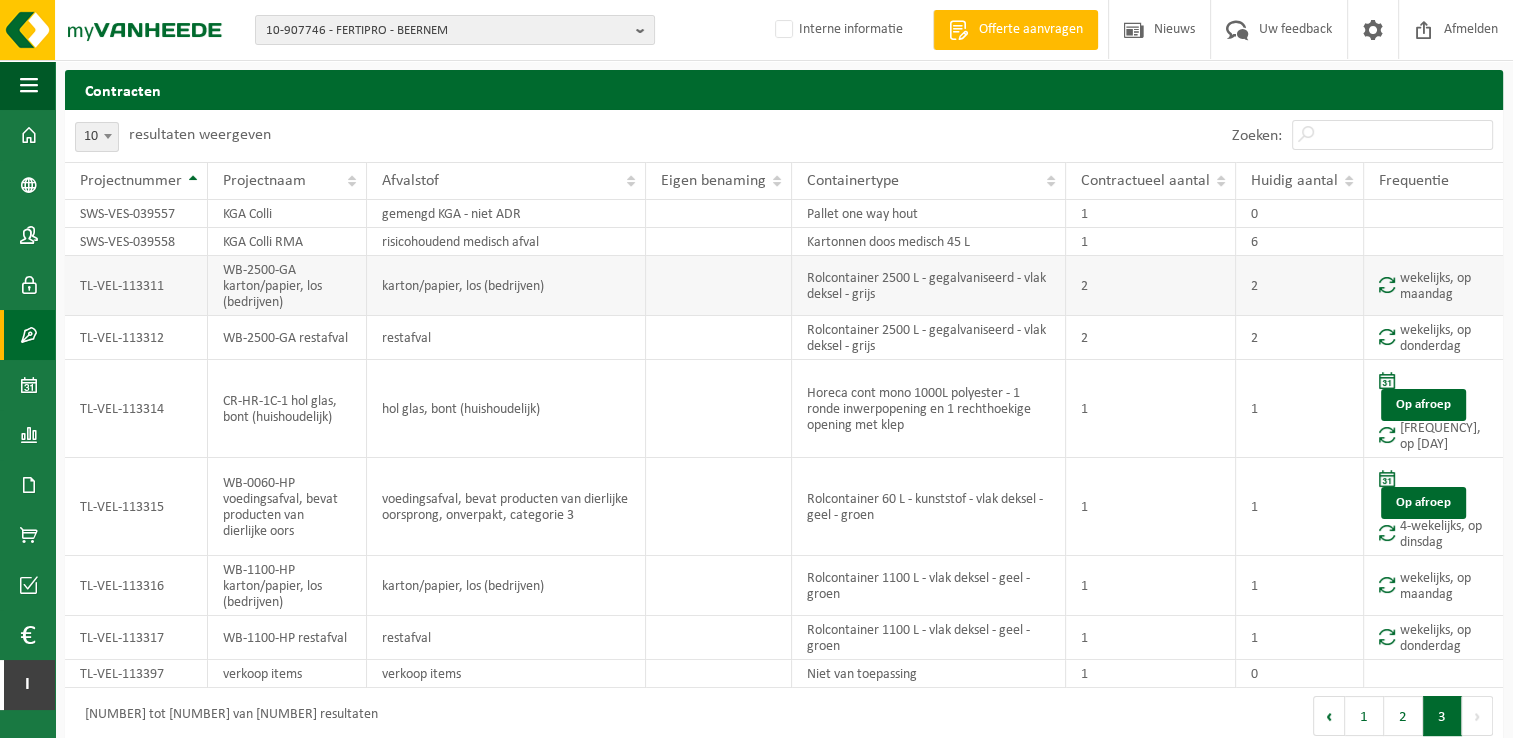 click at bounding box center (719, 286) 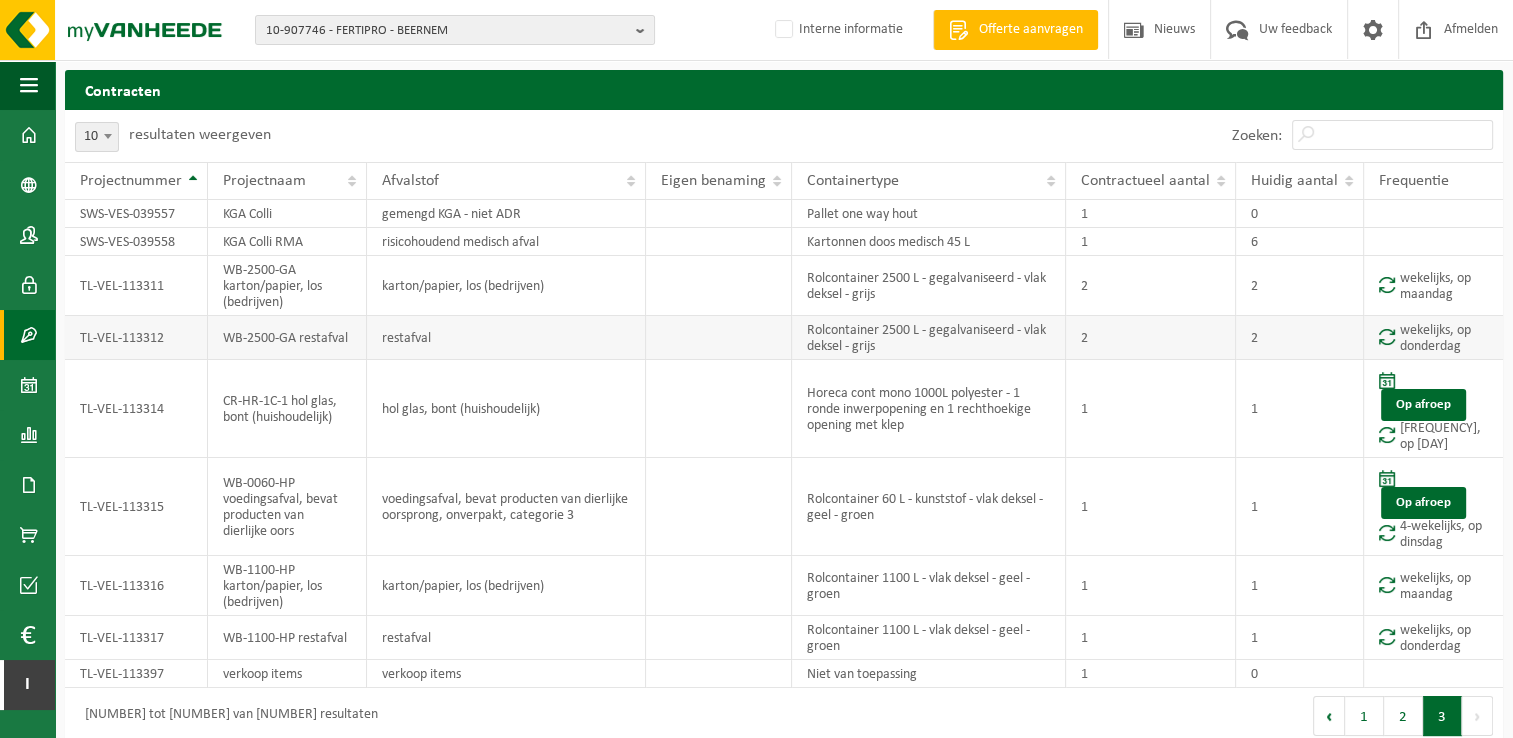 click at bounding box center (719, 338) 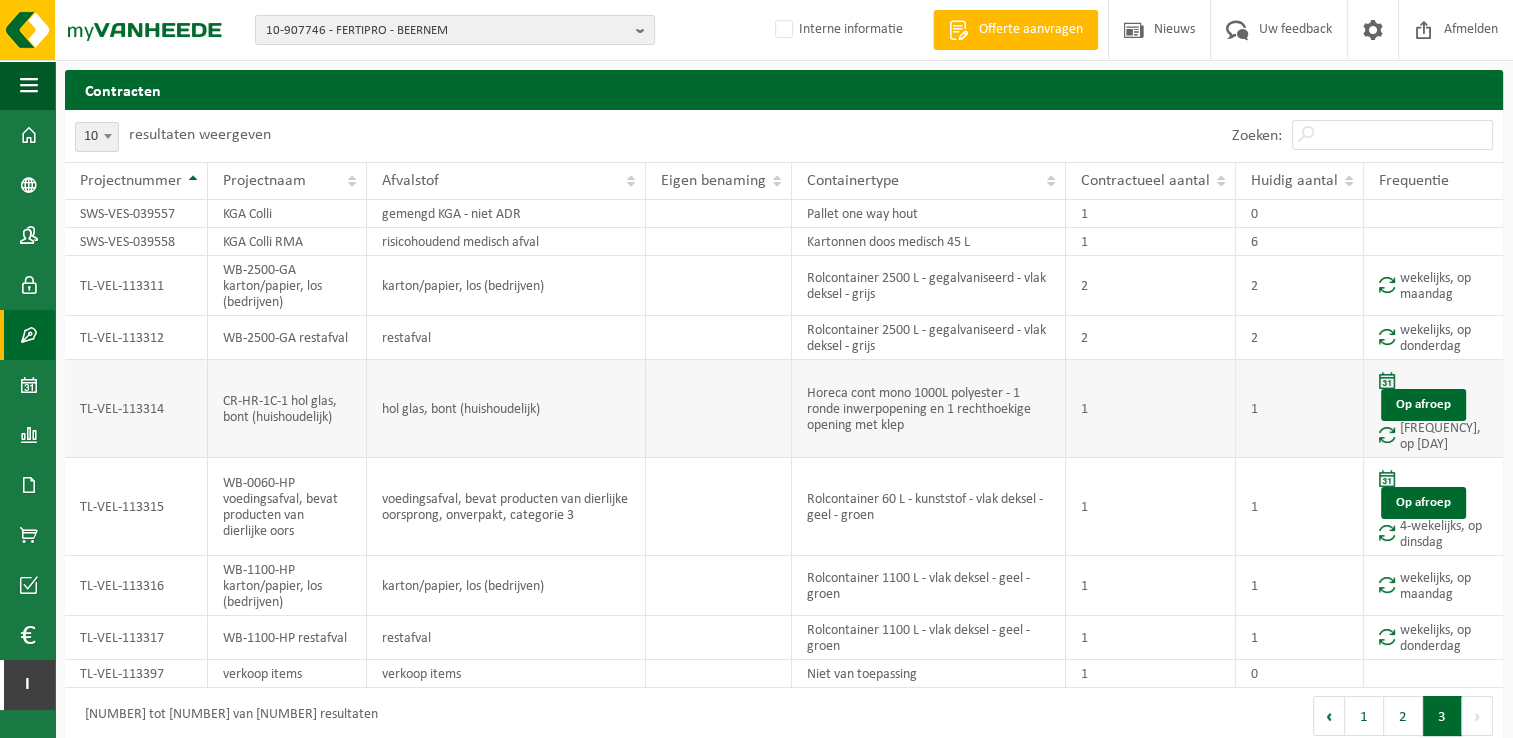 click at bounding box center [719, 409] 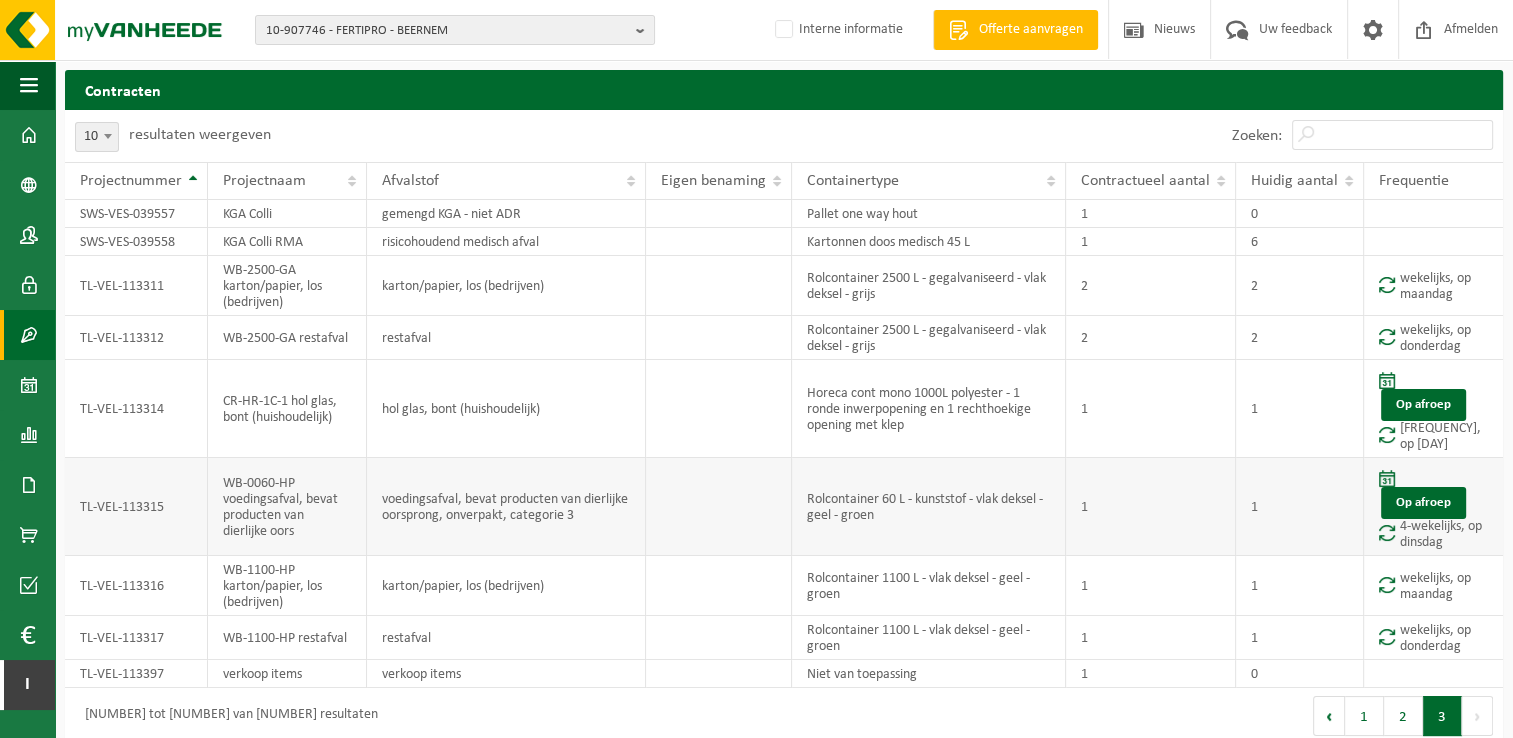 click at bounding box center [719, 507] 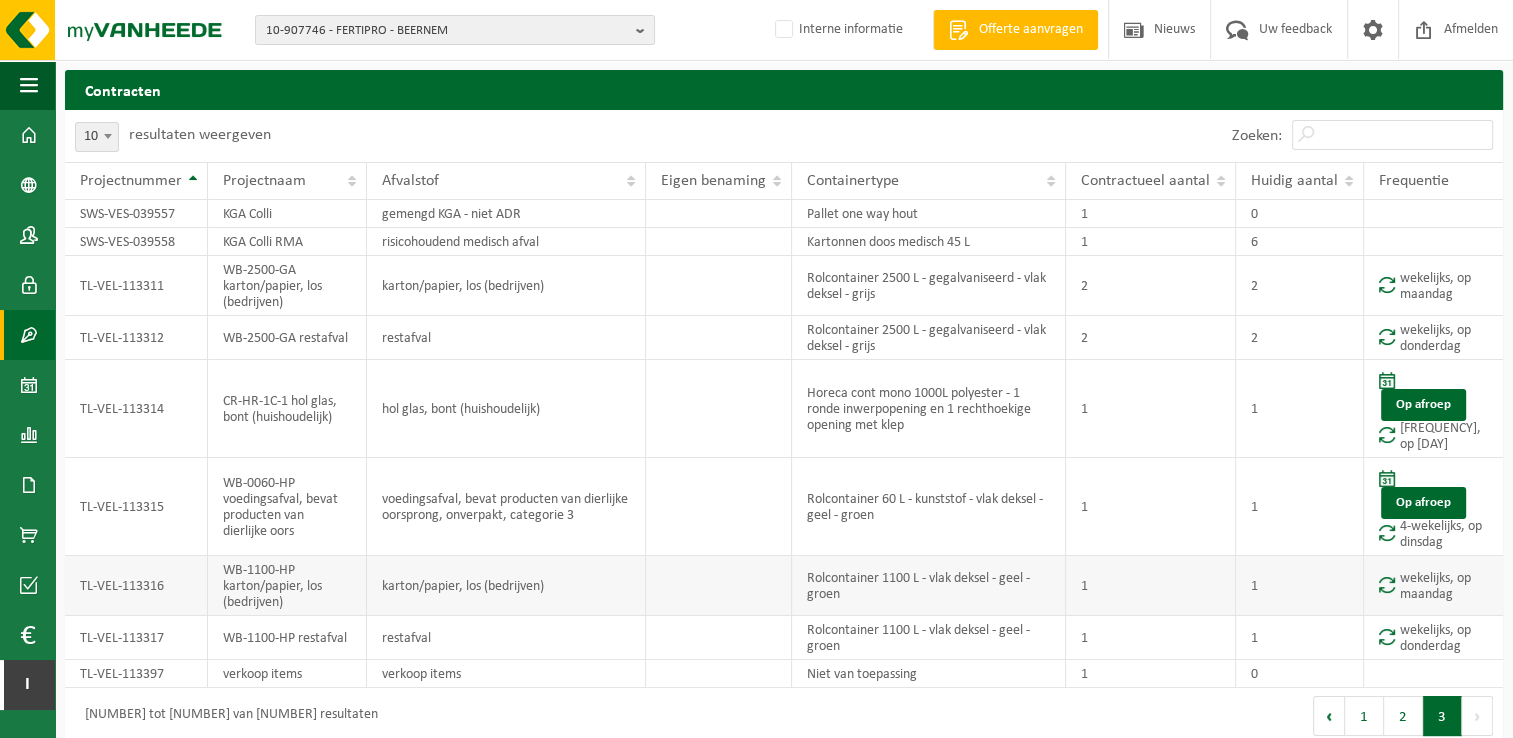 click at bounding box center [719, 586] 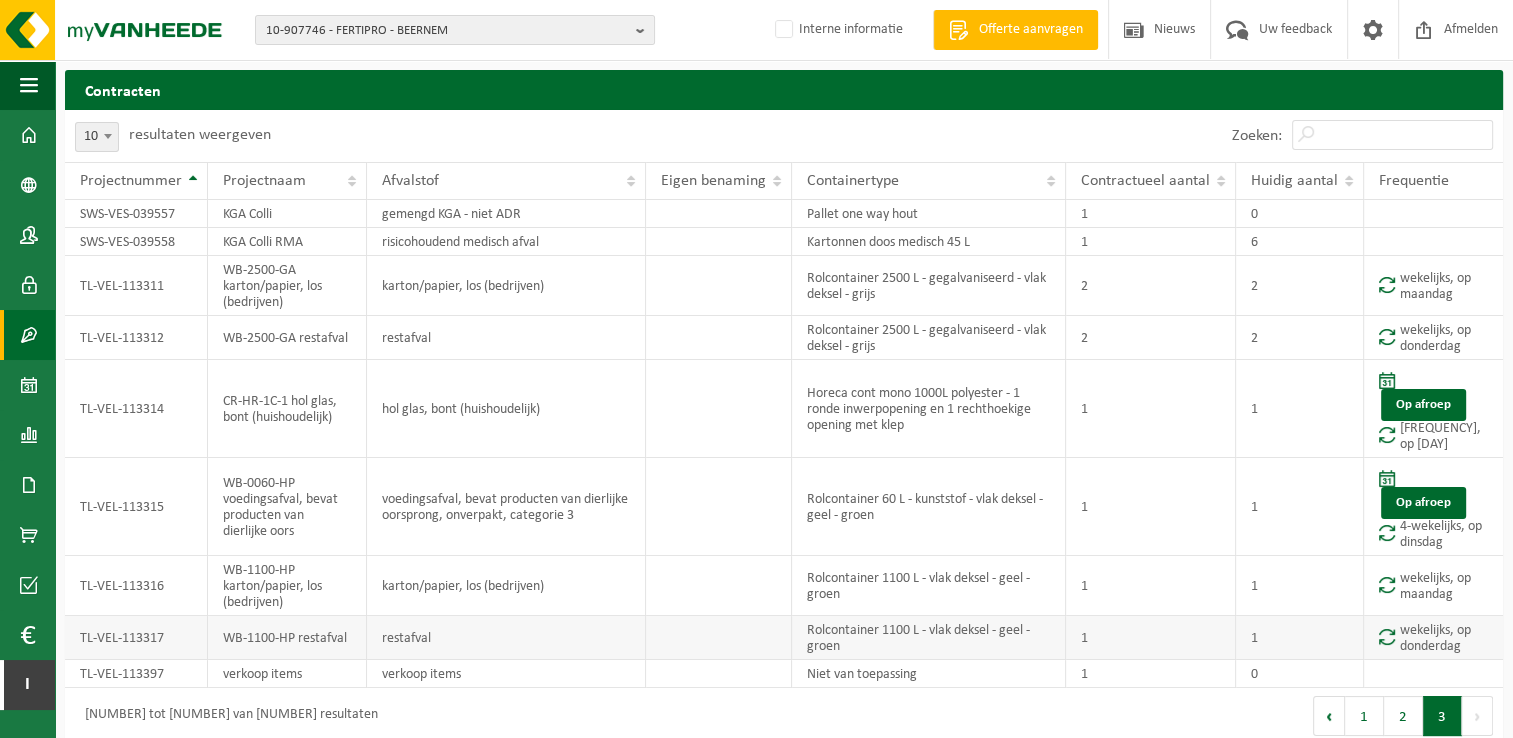 click at bounding box center [719, 638] 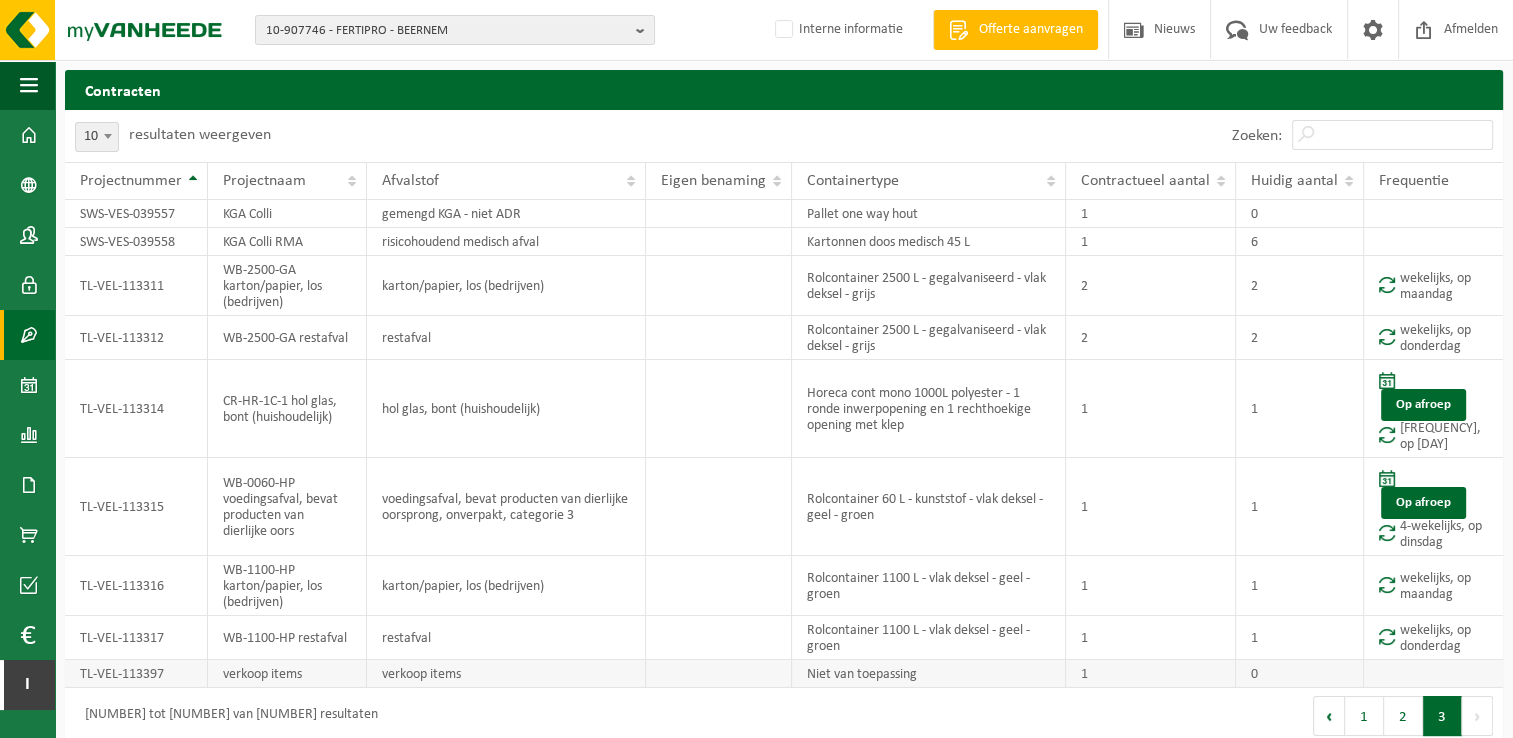 click at bounding box center [719, 674] 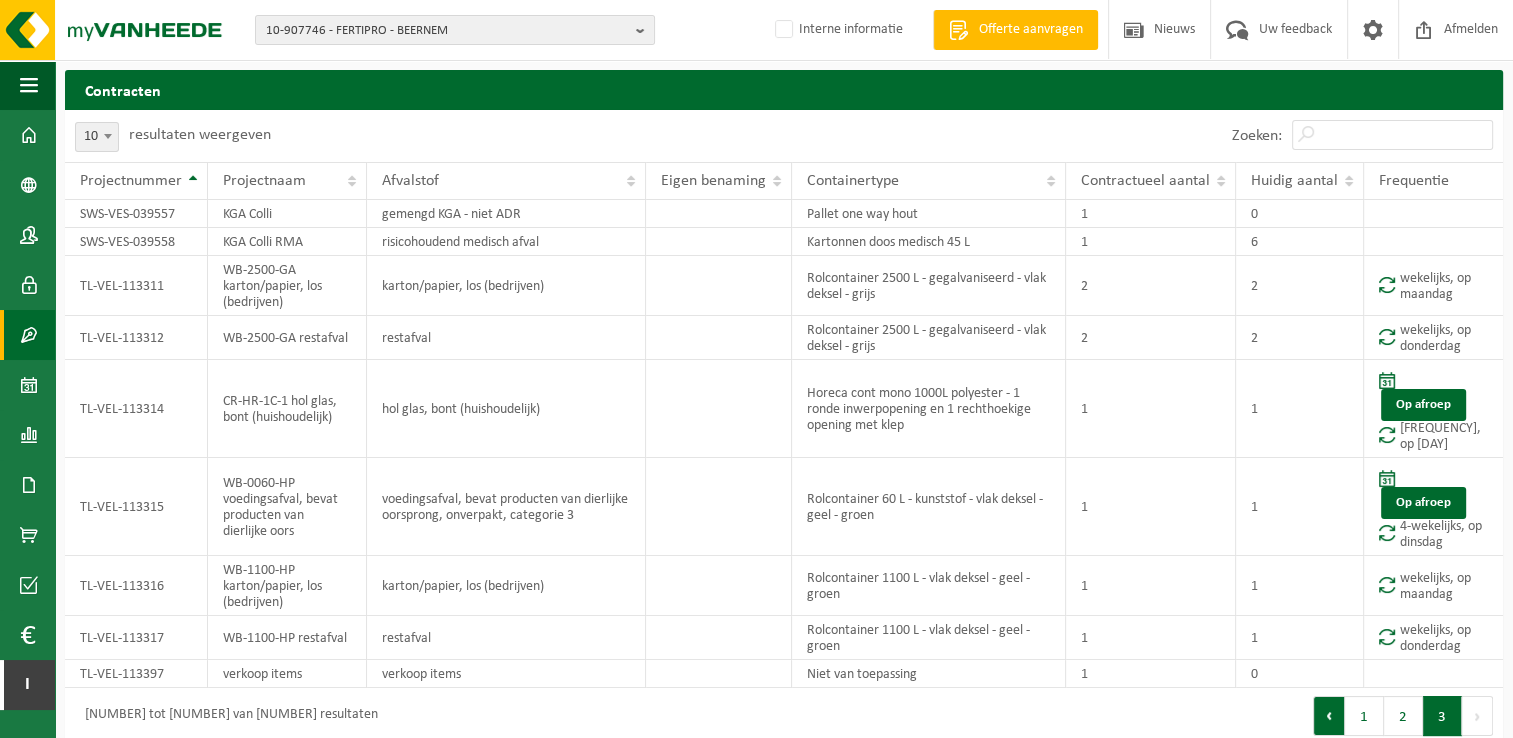 click on "Vorige" at bounding box center [1329, 716] 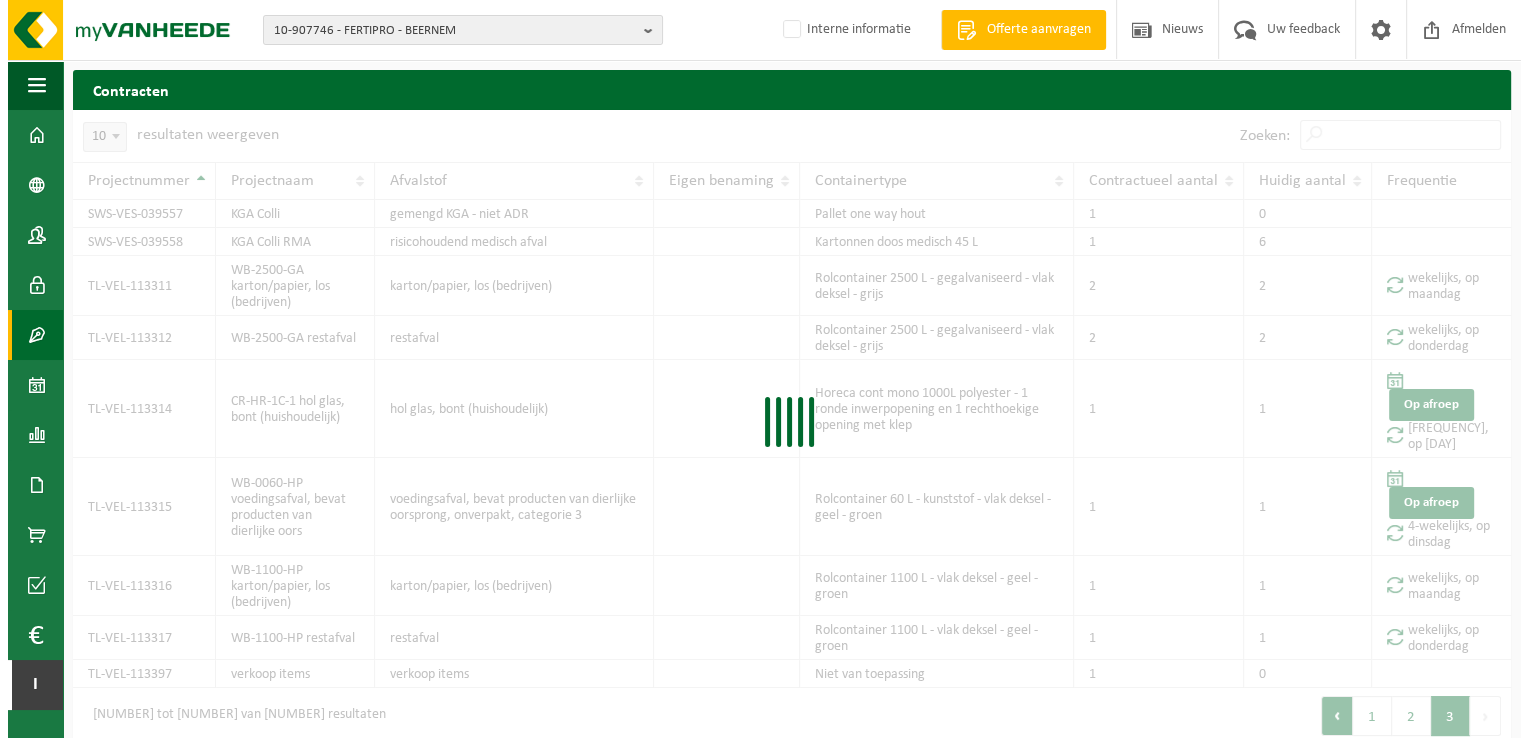scroll, scrollTop: 0, scrollLeft: 0, axis: both 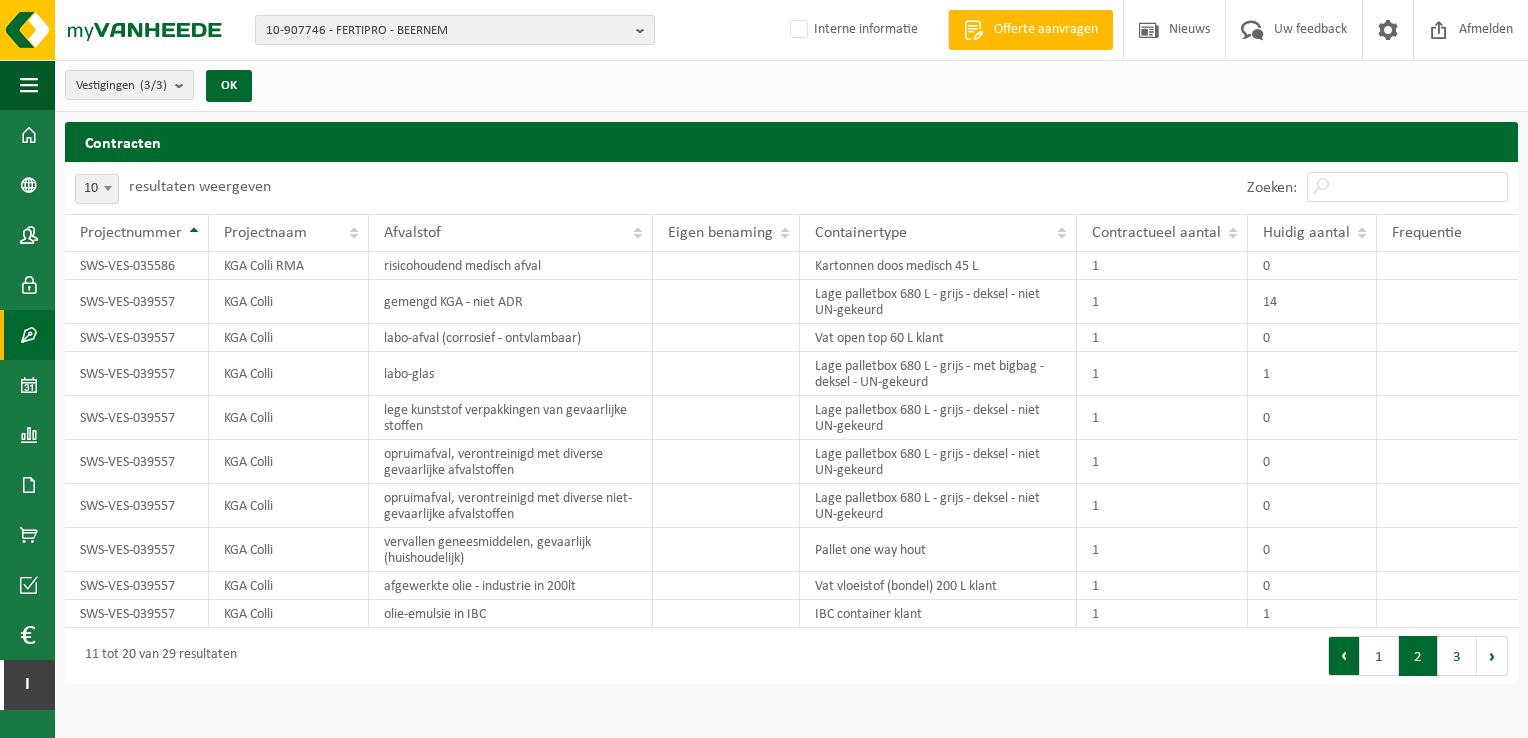 click on "Vorige" at bounding box center [1344, 656] 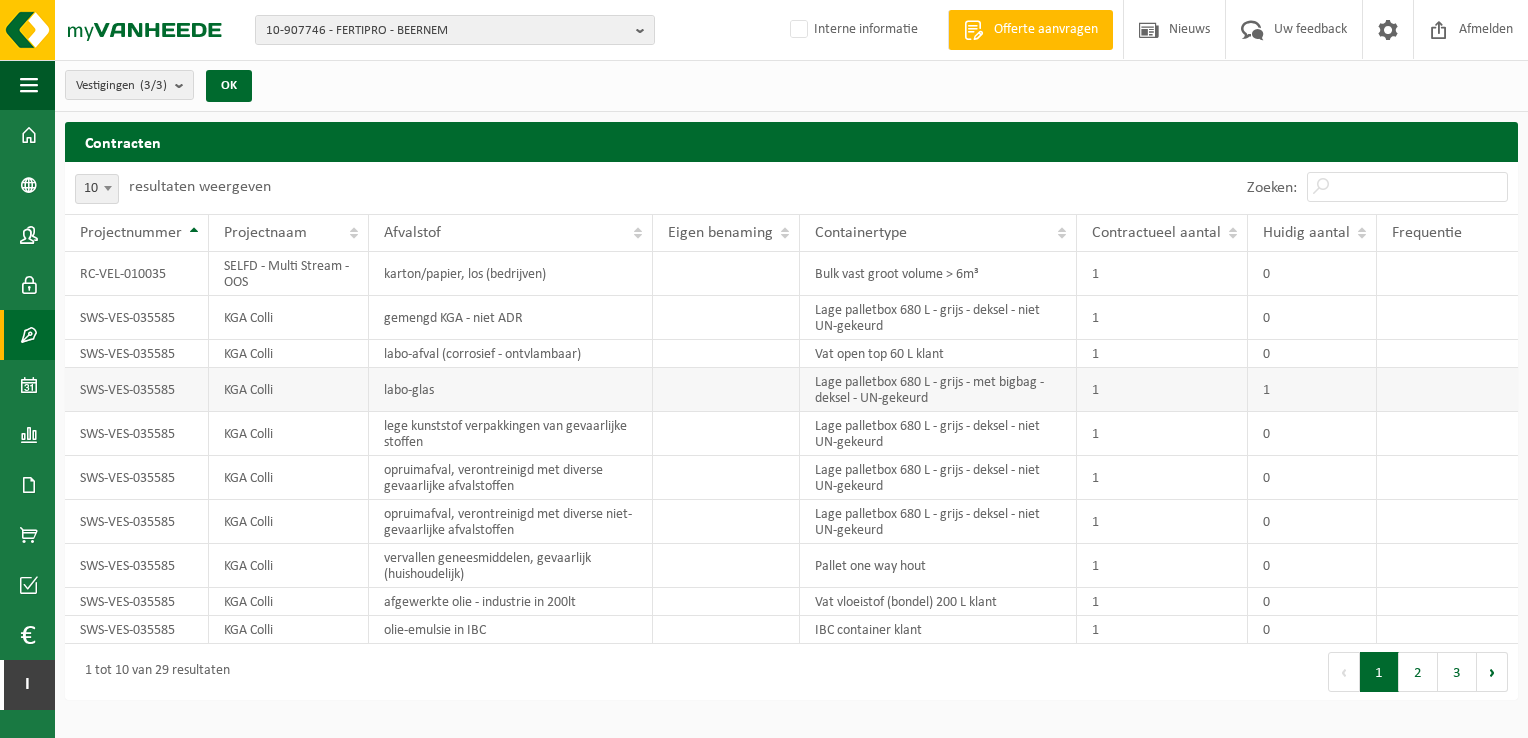 click on "1" at bounding box center [1312, 390] 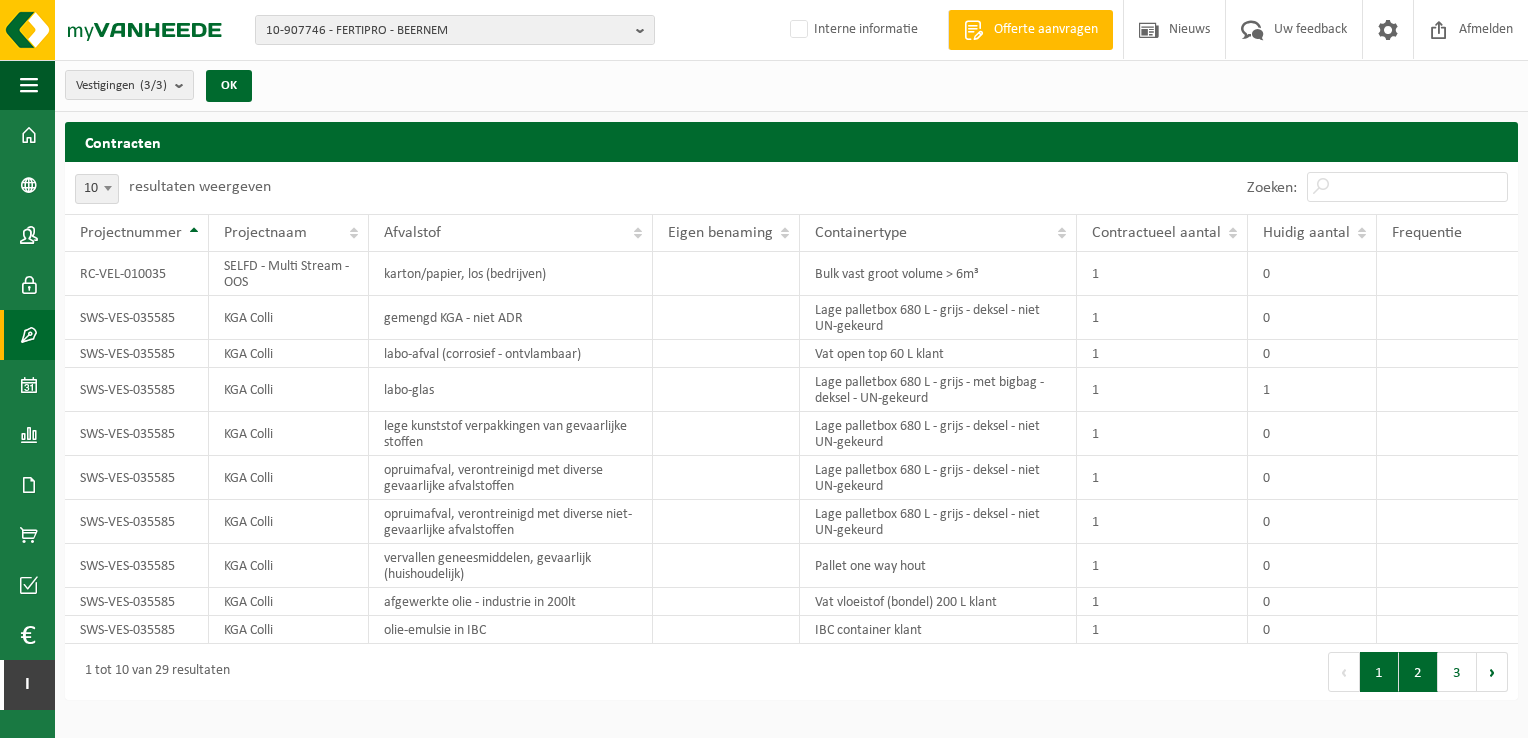 click on "2" at bounding box center (1418, 672) 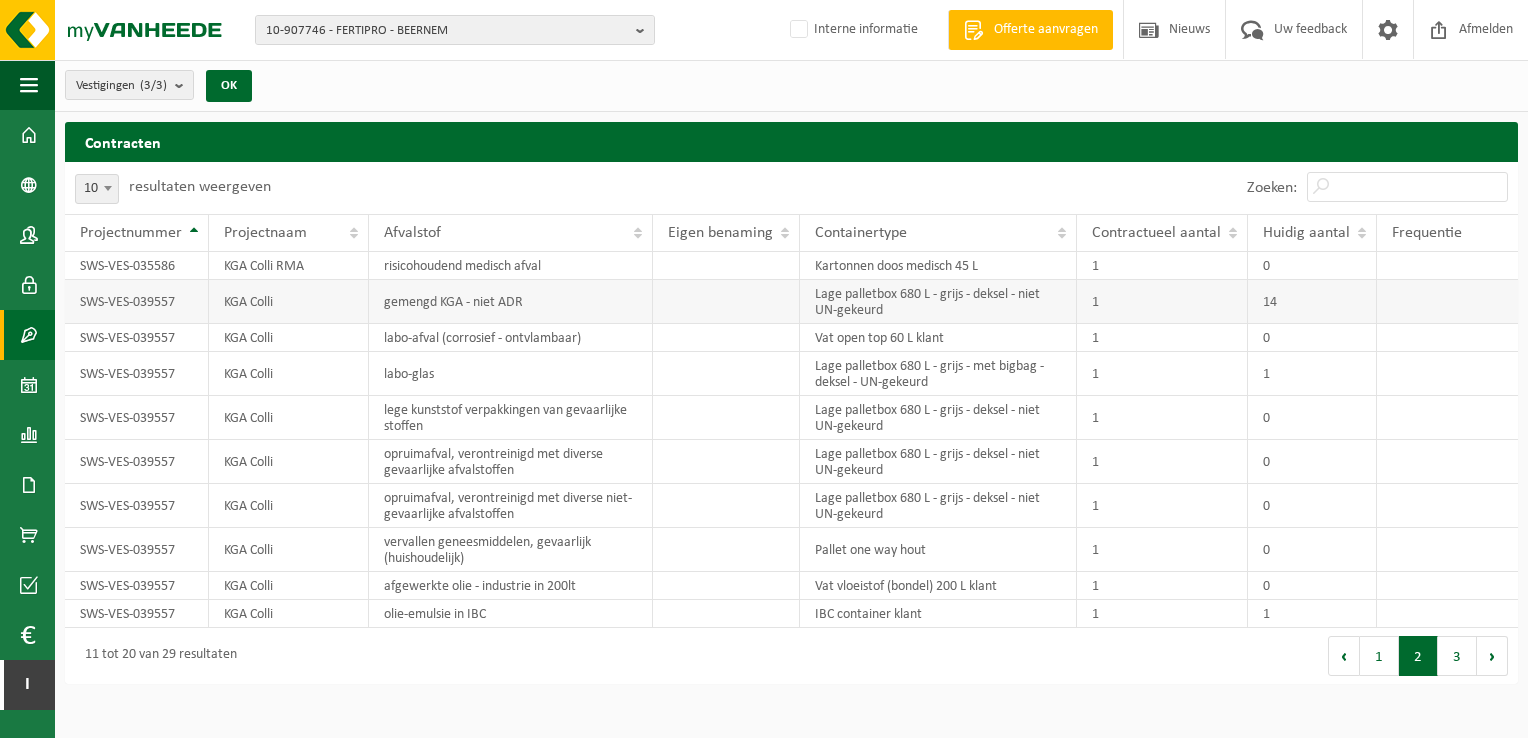 click on "14" at bounding box center (1312, 302) 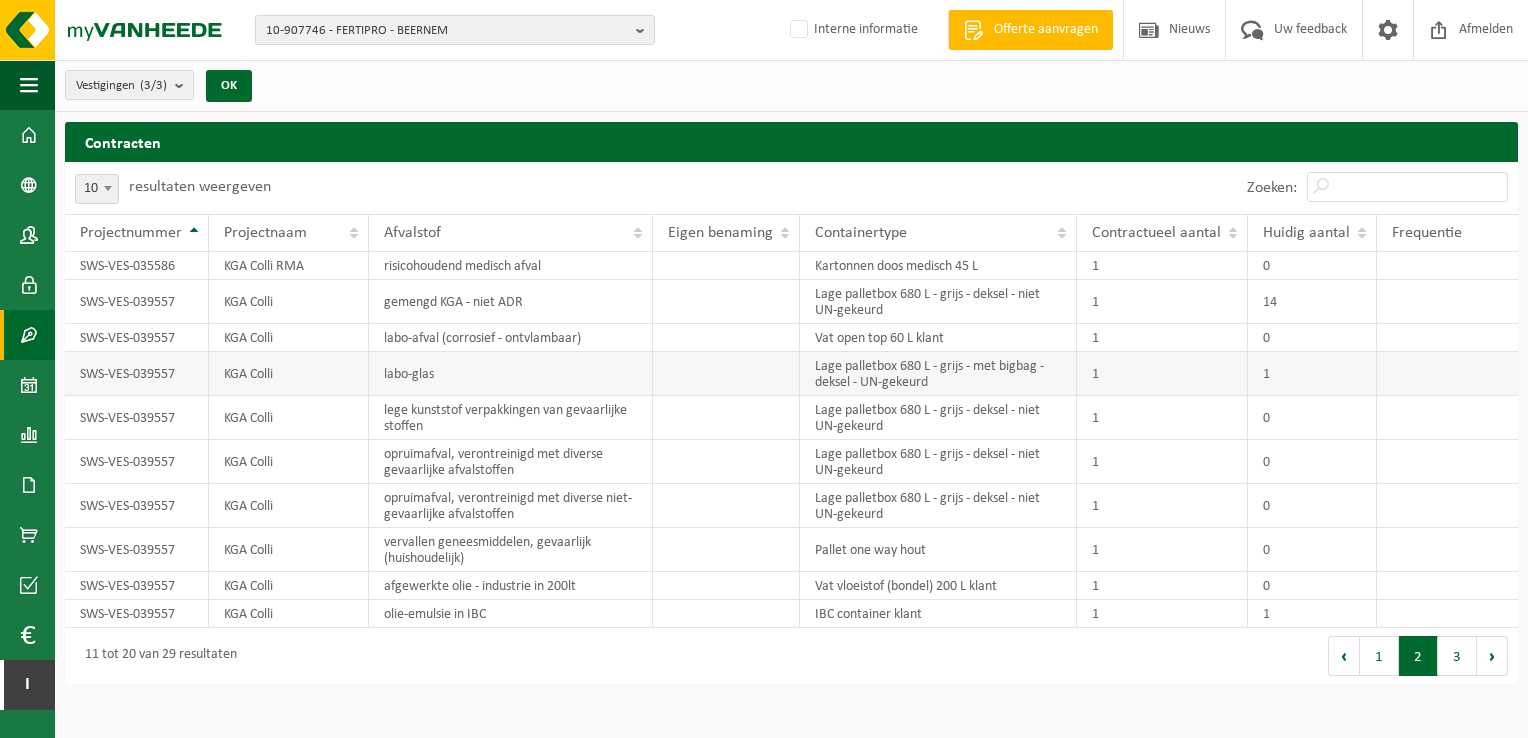 click on "1" at bounding box center (1312, 374) 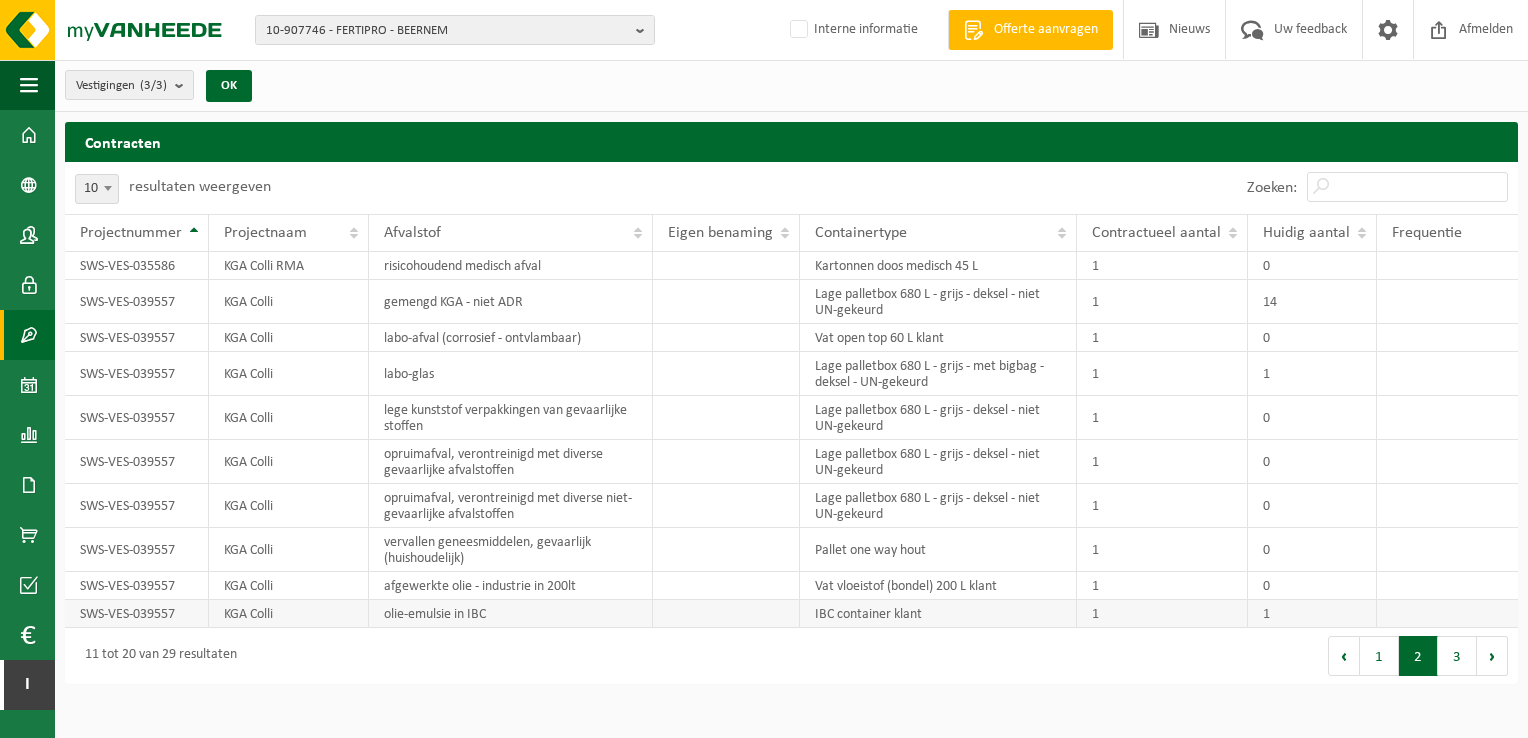 click on "1" at bounding box center (1312, 614) 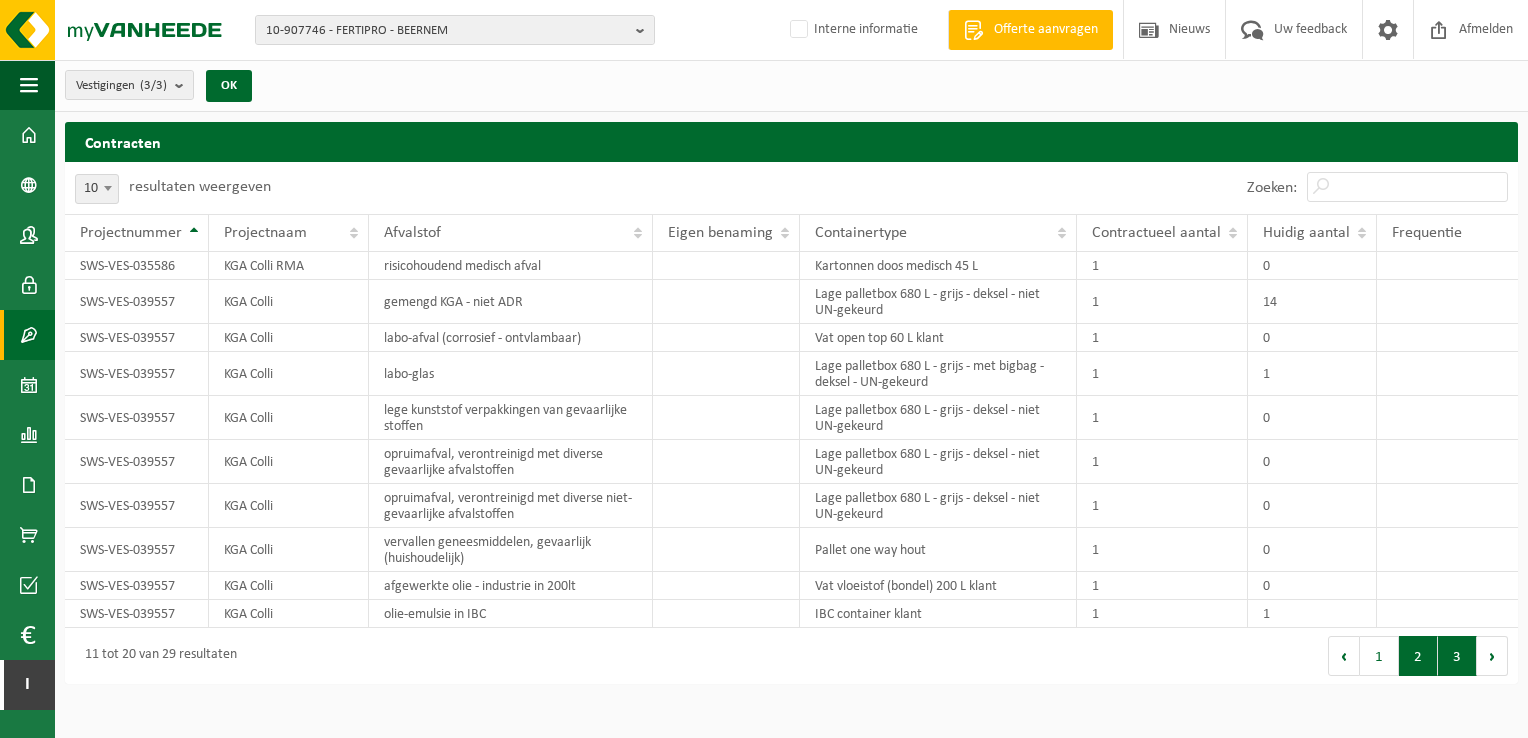 click on "3" at bounding box center (1457, 656) 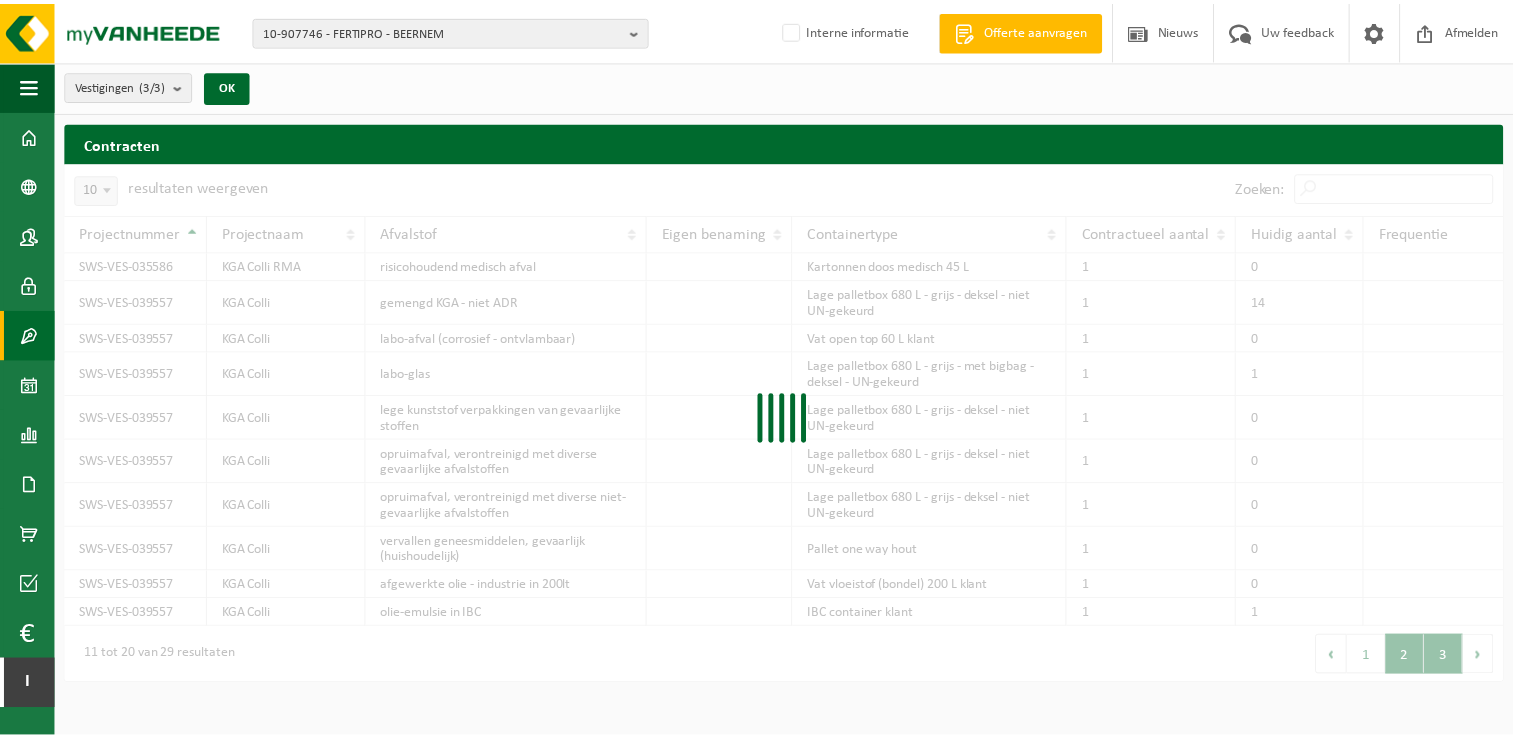 scroll, scrollTop: 34, scrollLeft: 0, axis: vertical 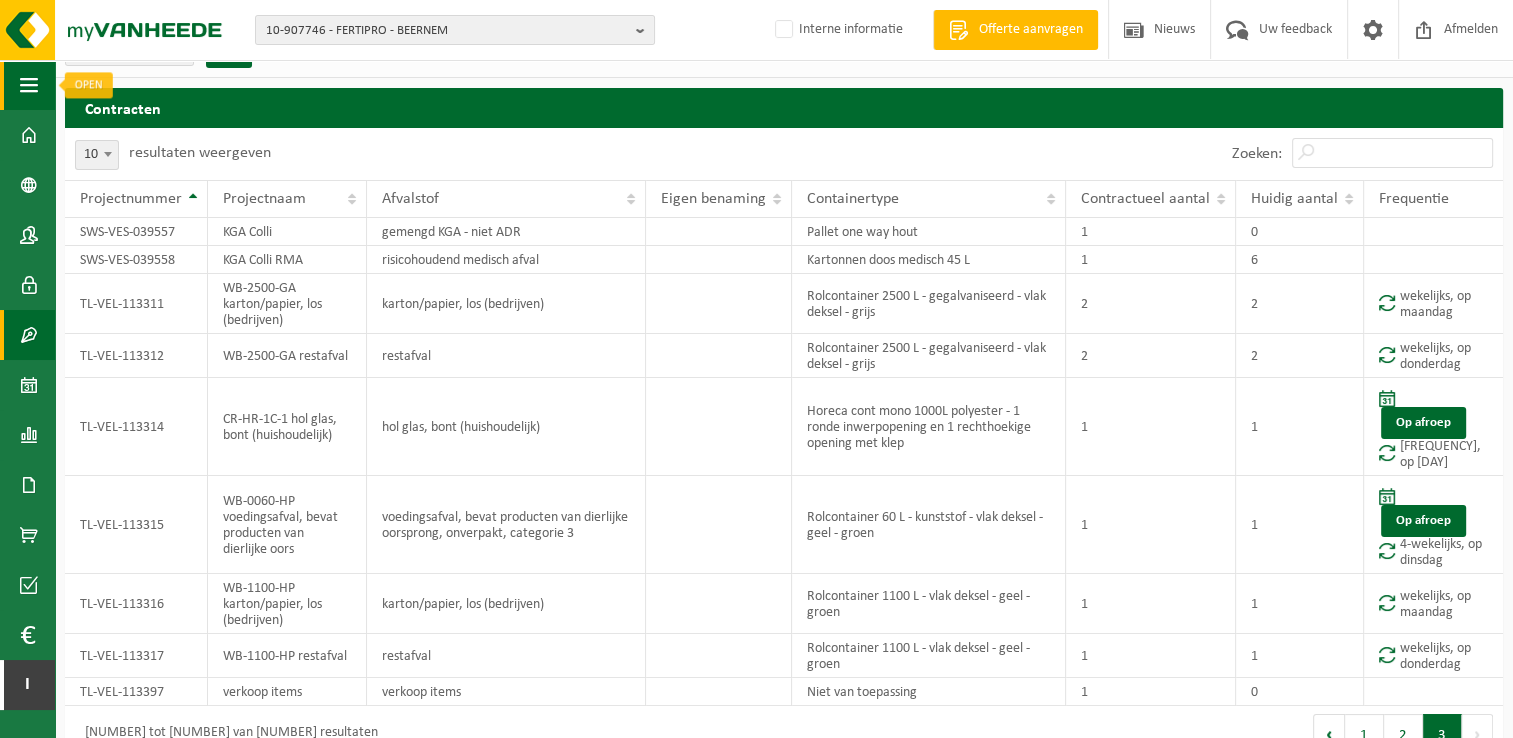 click at bounding box center (29, 85) 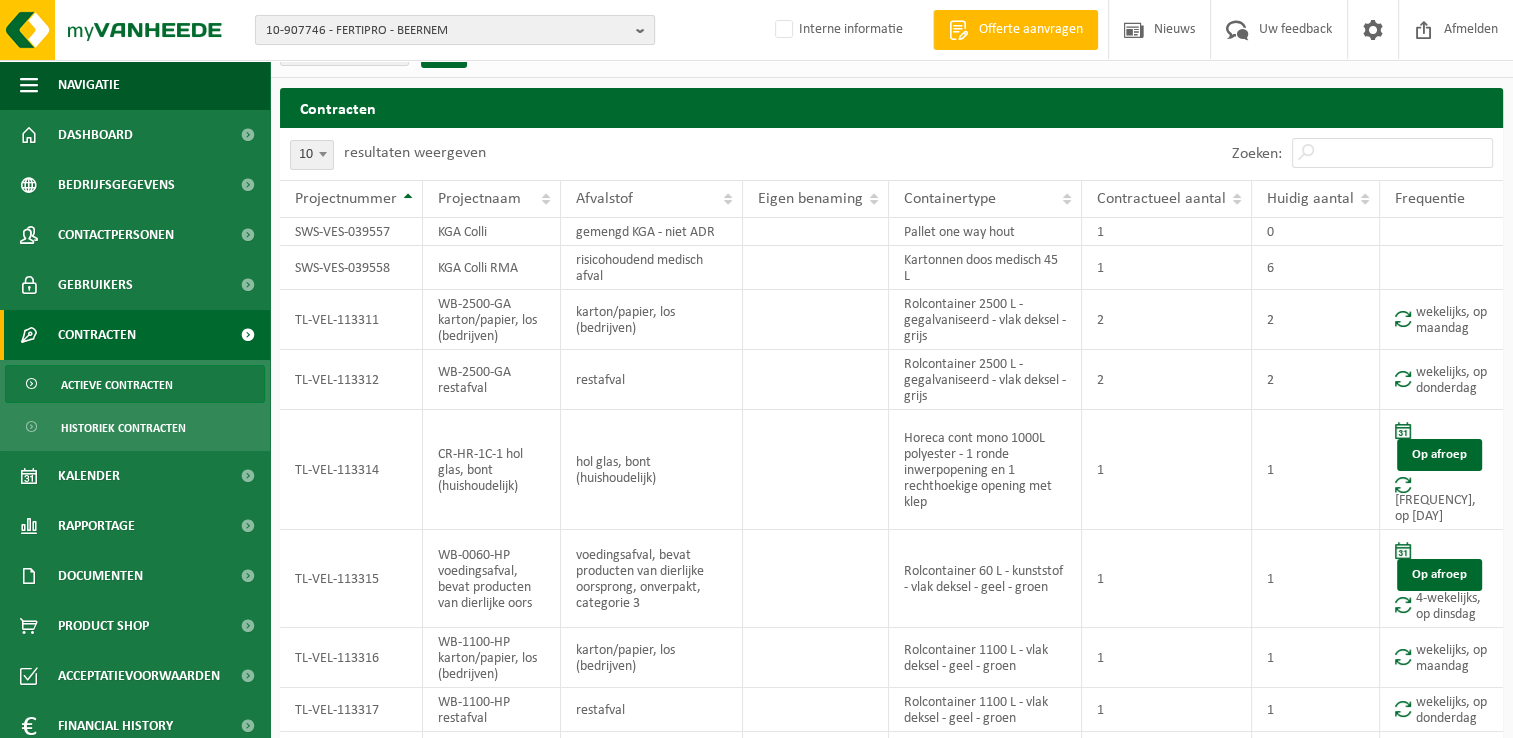 click on "10-907746 - FERTIPRO - BEERNEM" at bounding box center (455, 30) 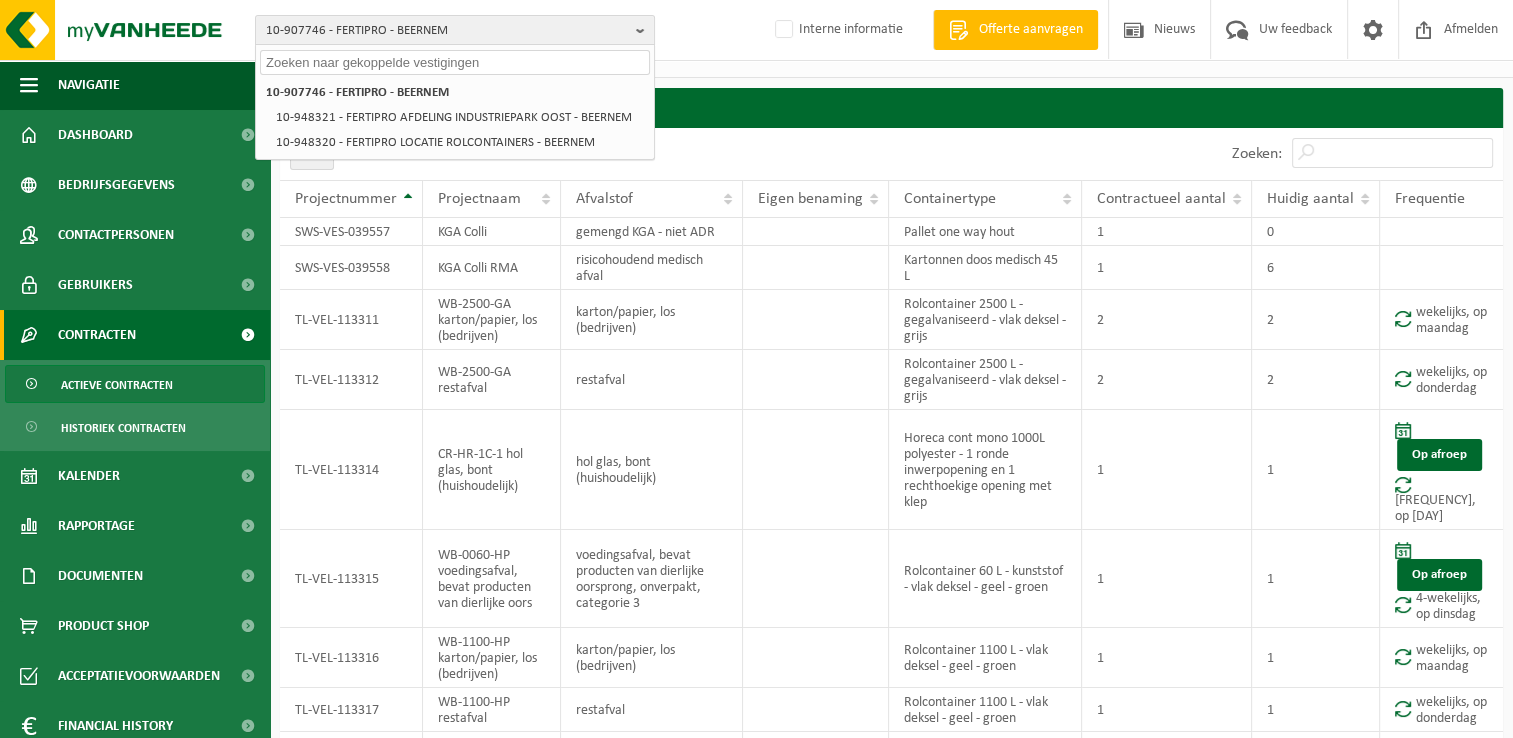 click at bounding box center [455, 62] 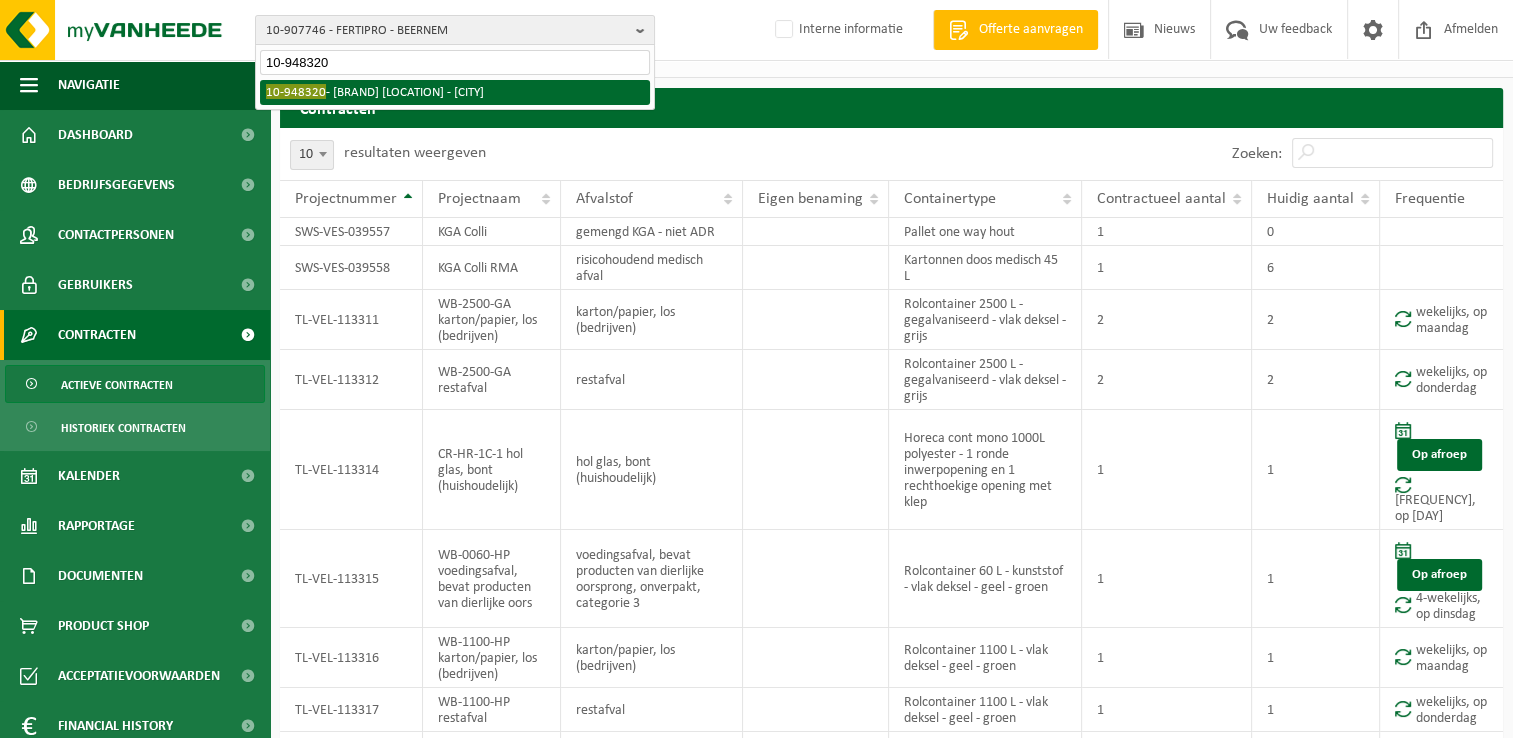 type on "10-948320" 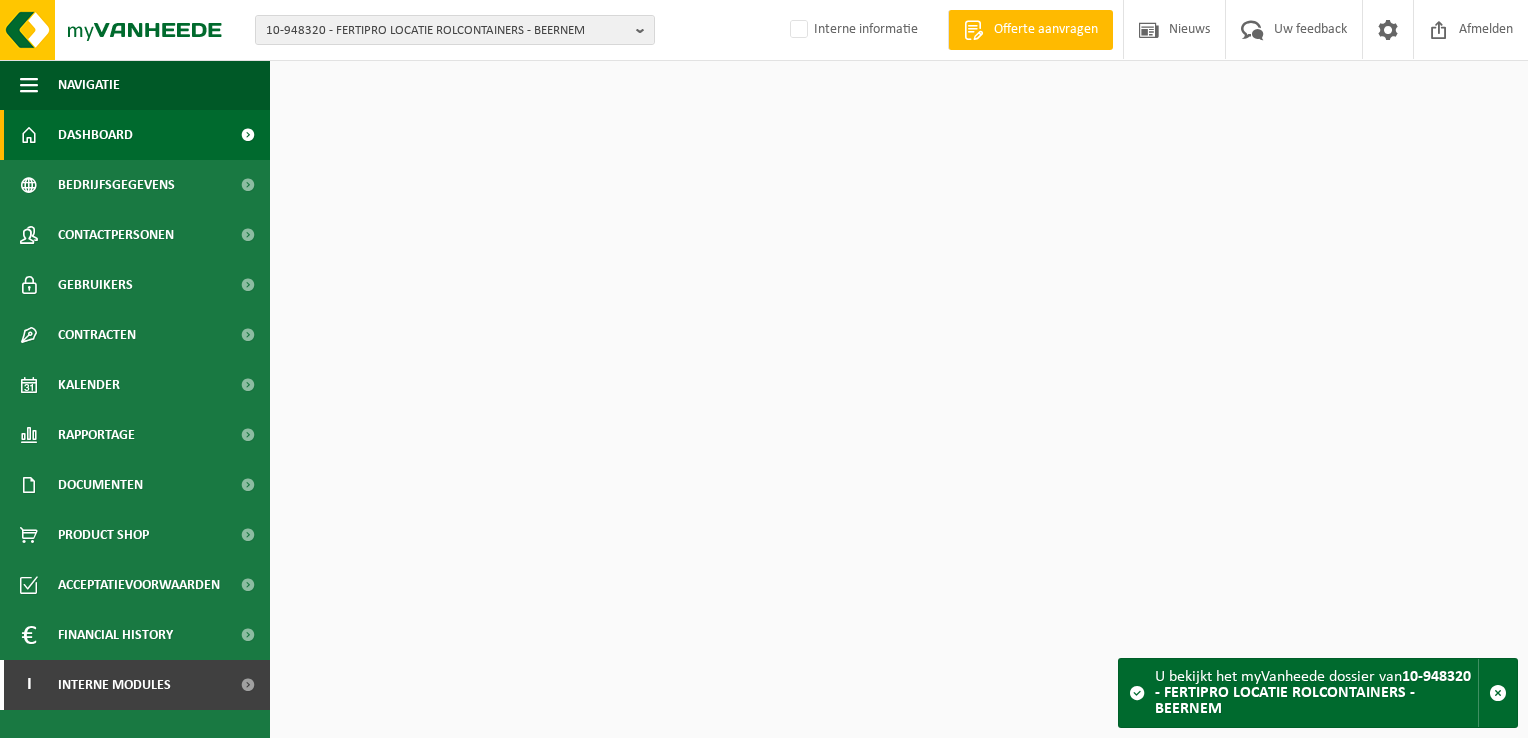scroll, scrollTop: 0, scrollLeft: 0, axis: both 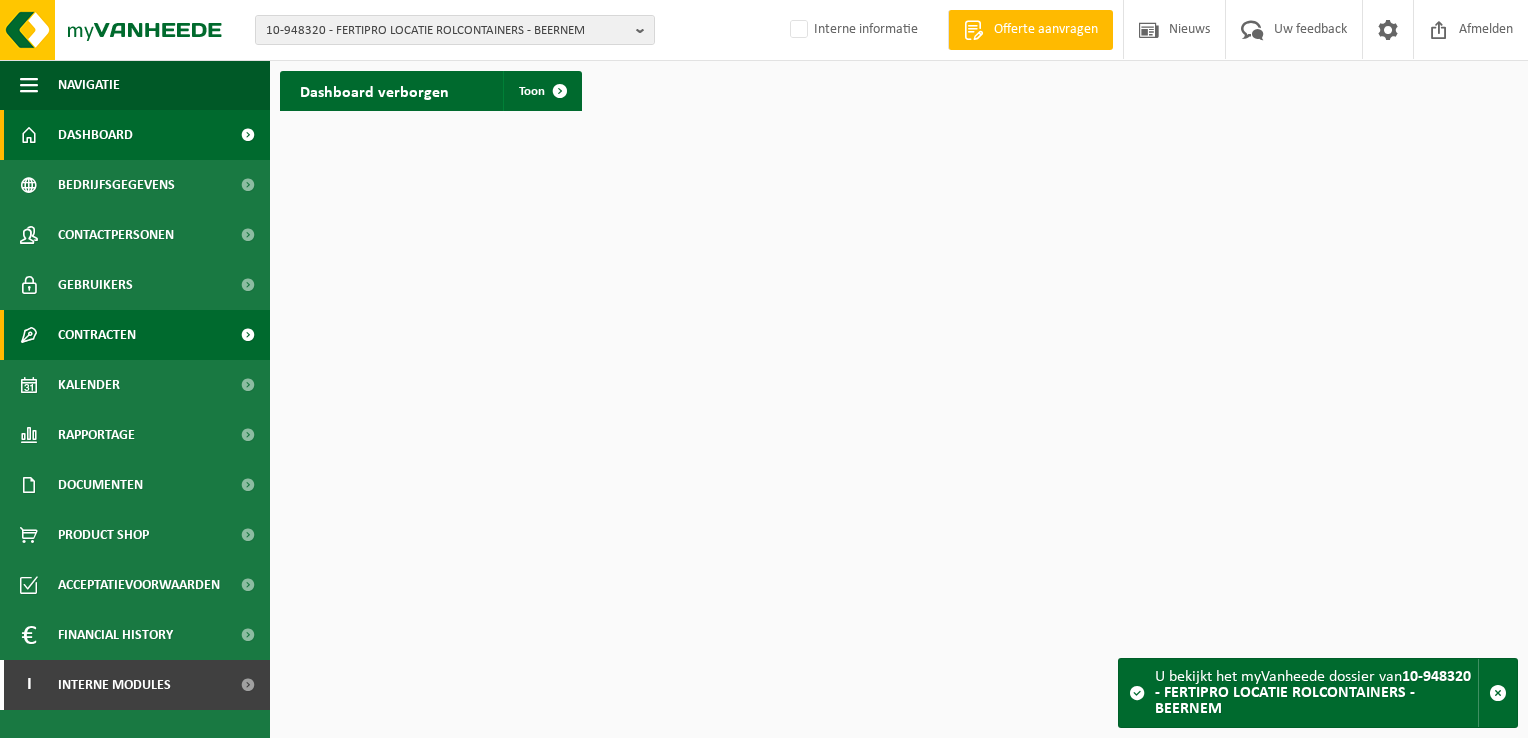 click on "Contracten" at bounding box center (97, 335) 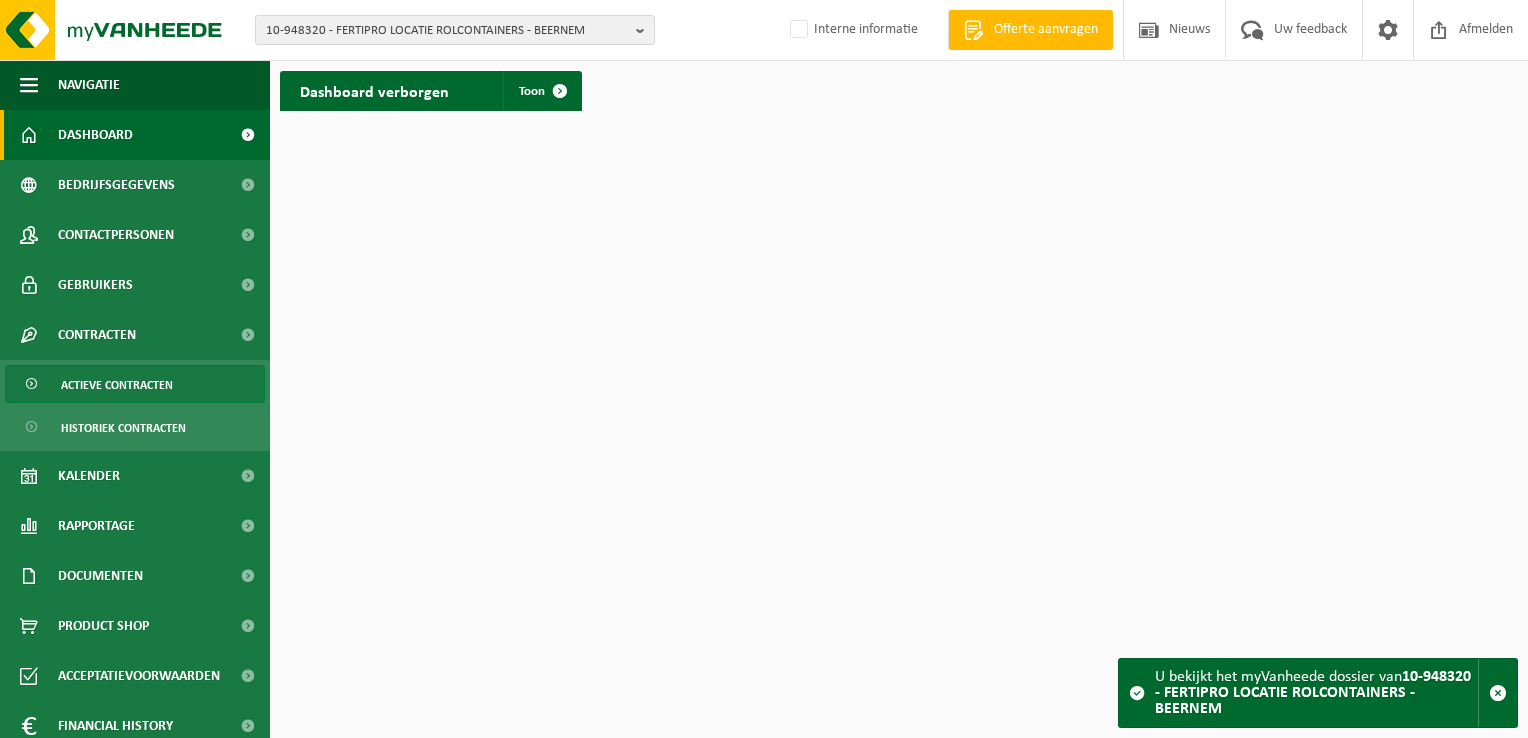 click on "Actieve contracten" at bounding box center (117, 385) 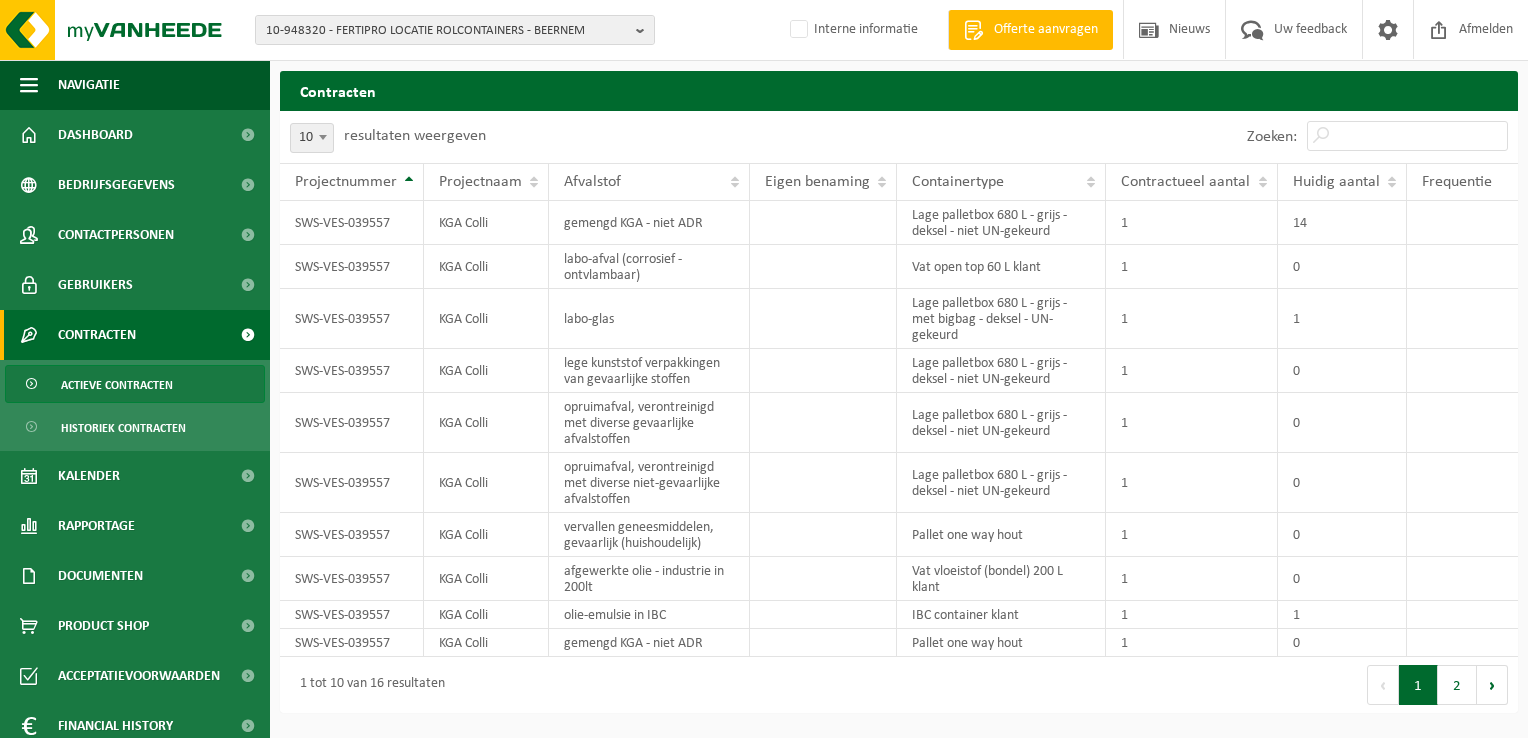 scroll, scrollTop: 0, scrollLeft: 0, axis: both 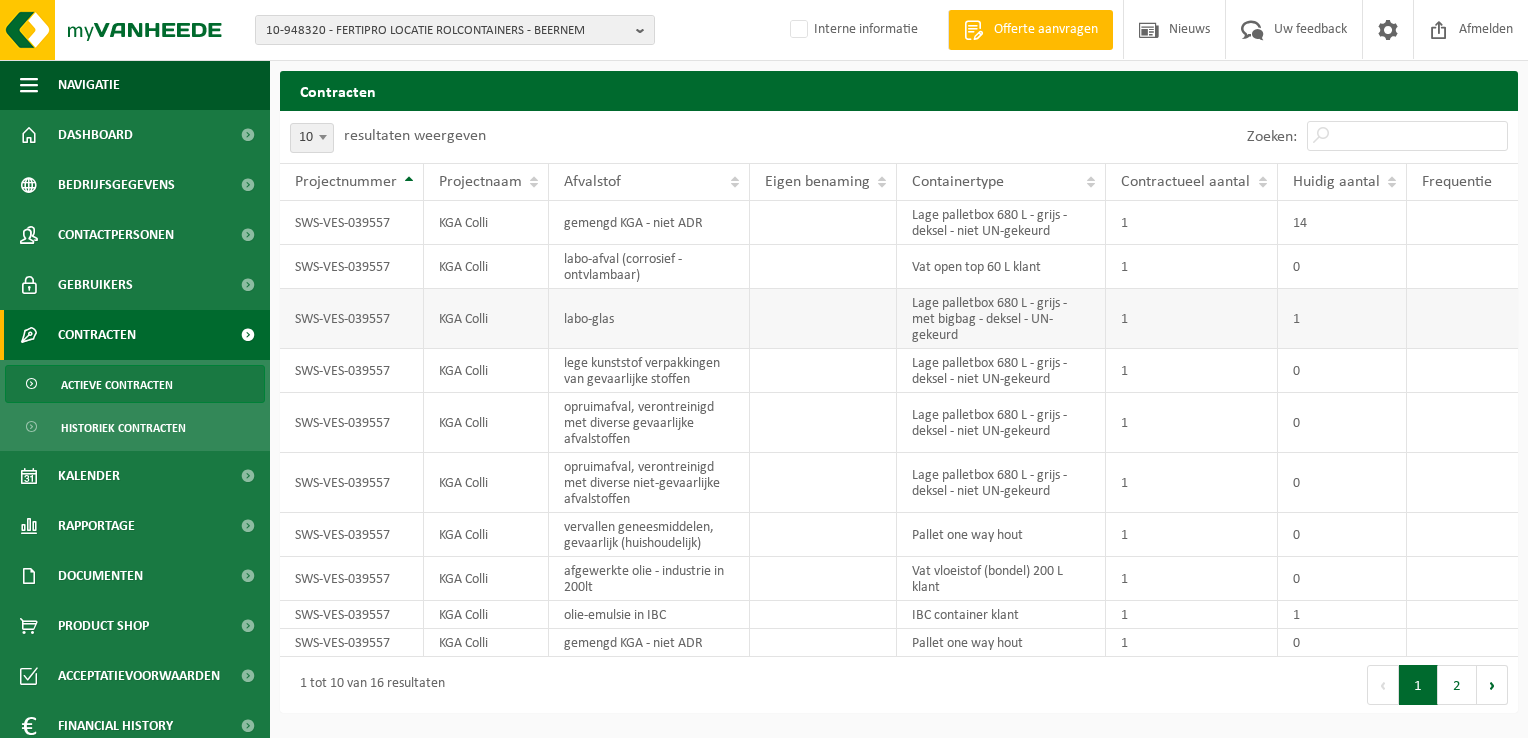 click on "labo-glas" at bounding box center (649, 319) 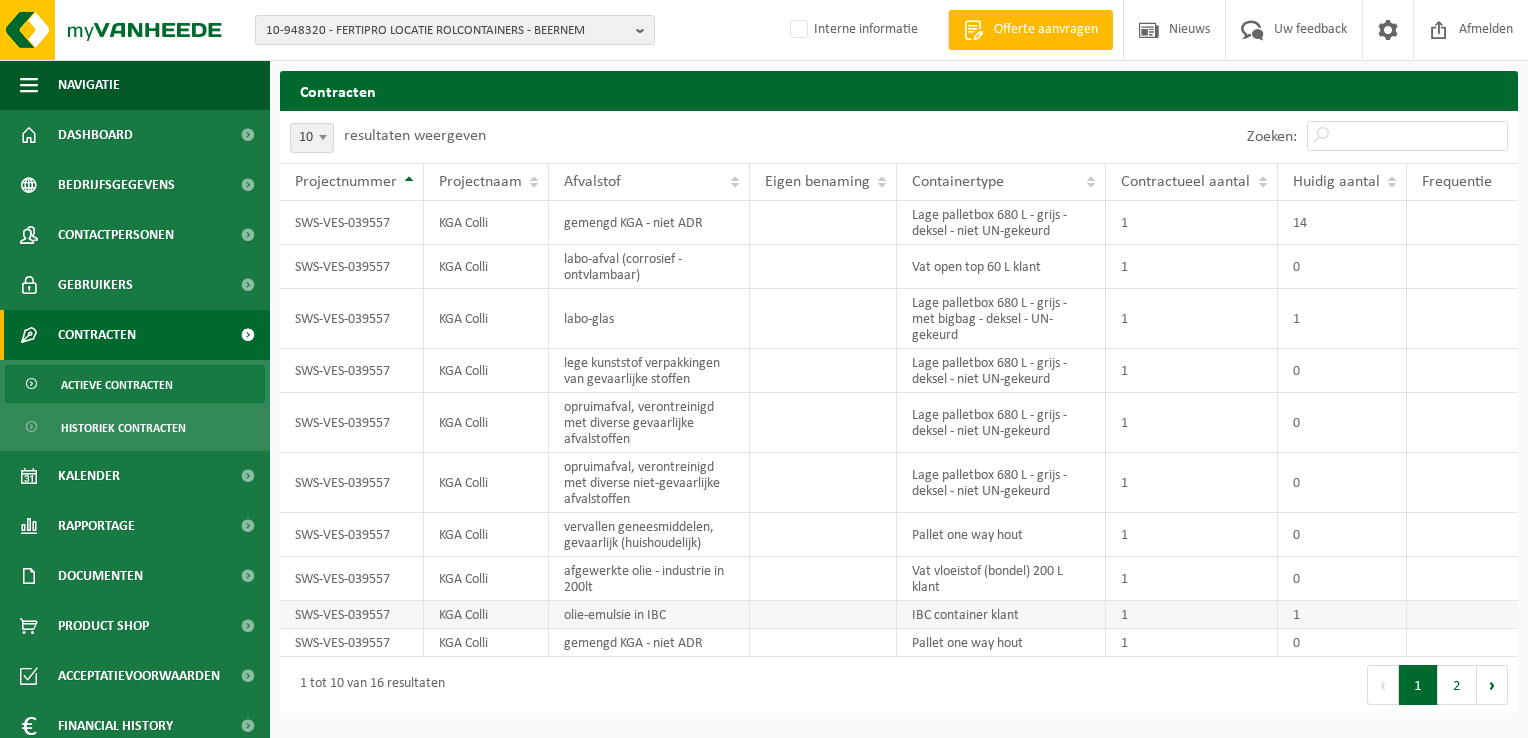click at bounding box center (823, 615) 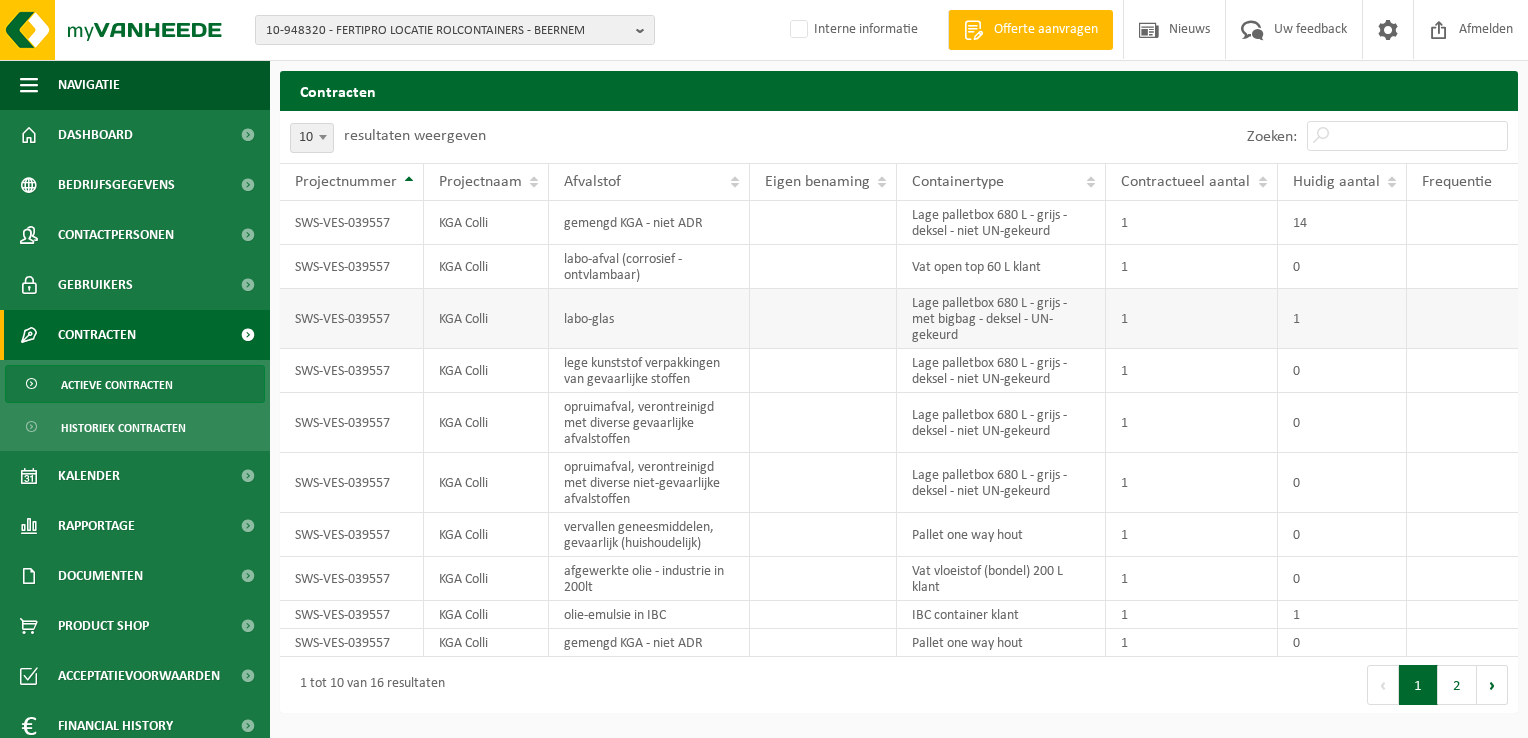 click at bounding box center (823, 319) 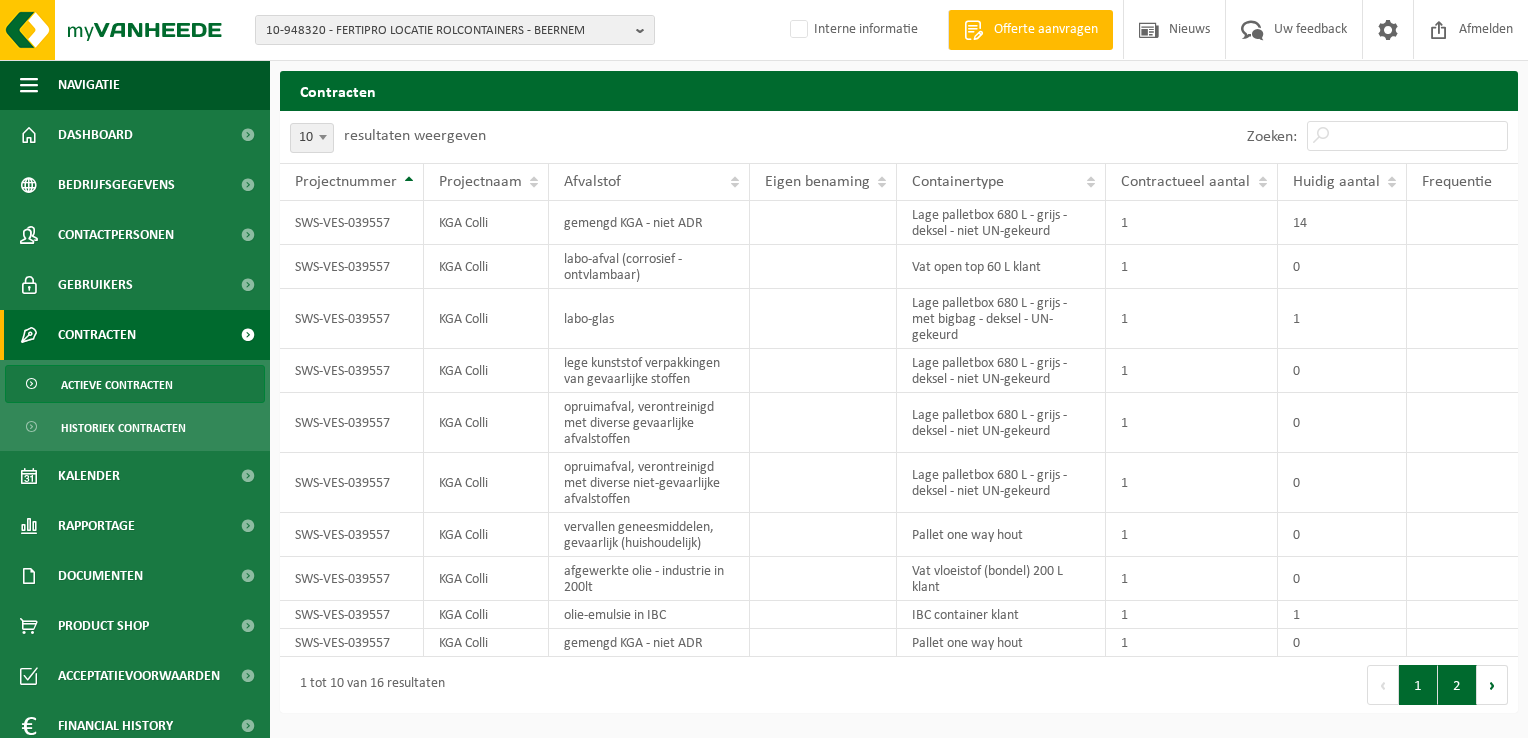 click on "2" at bounding box center [1457, 685] 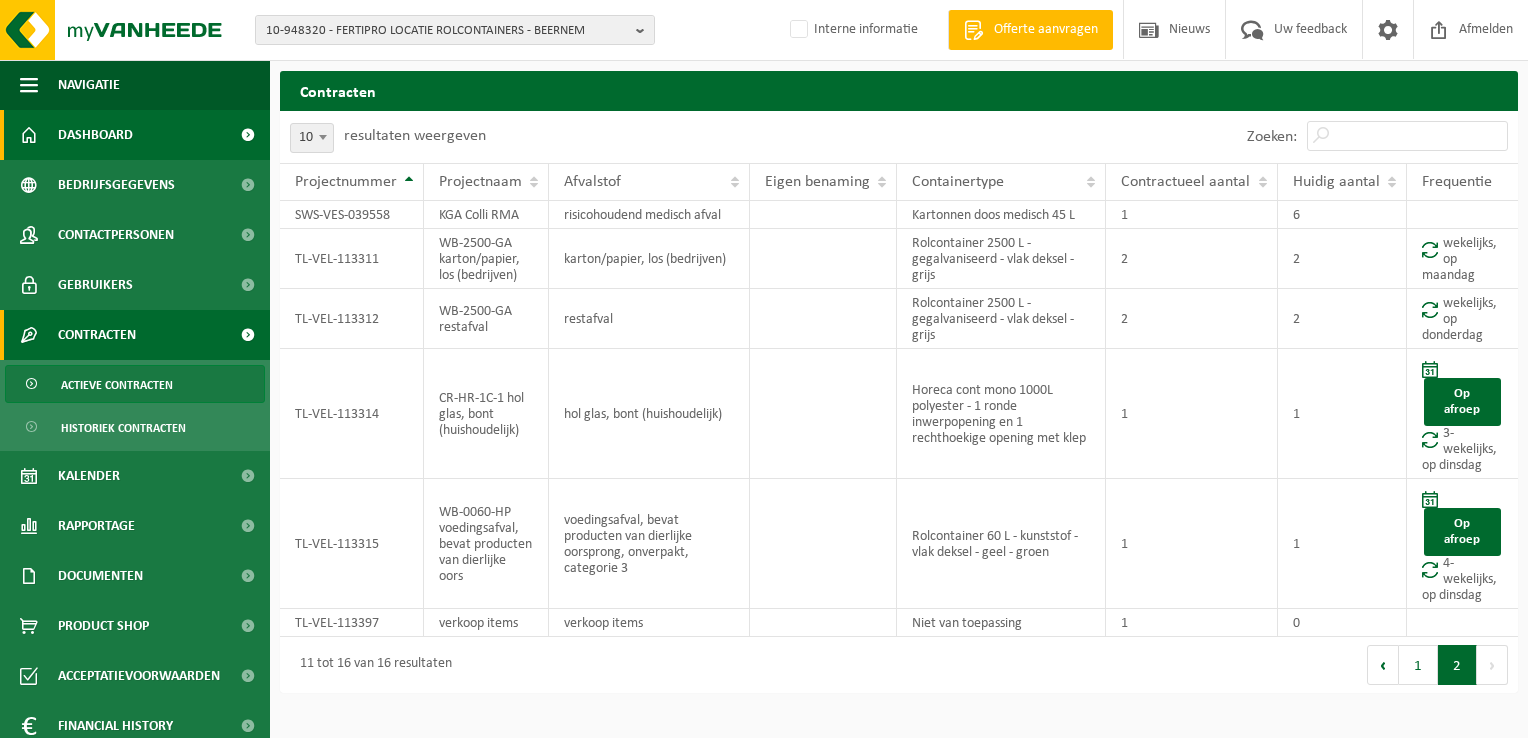 click on "Dashboard" at bounding box center [95, 135] 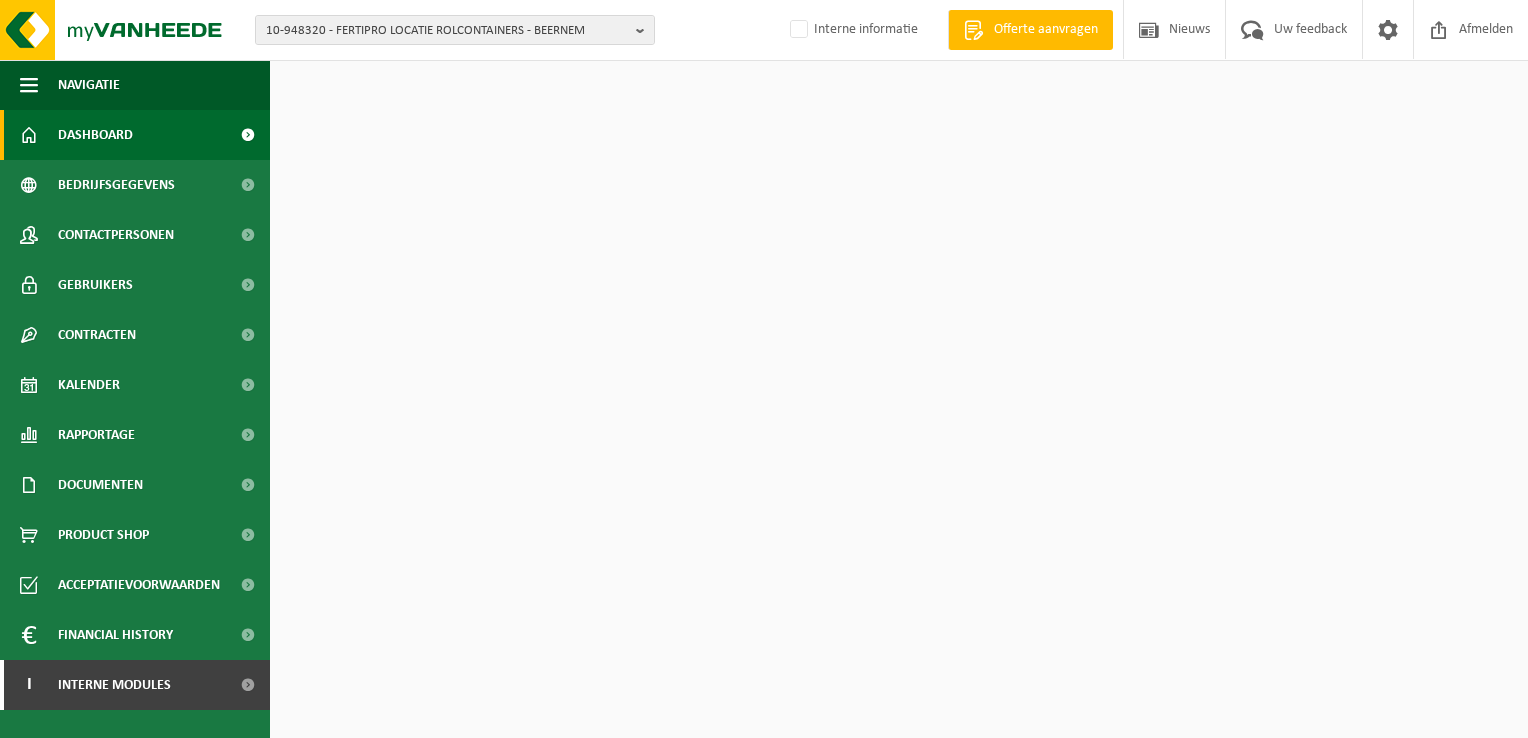scroll, scrollTop: 0, scrollLeft: 0, axis: both 